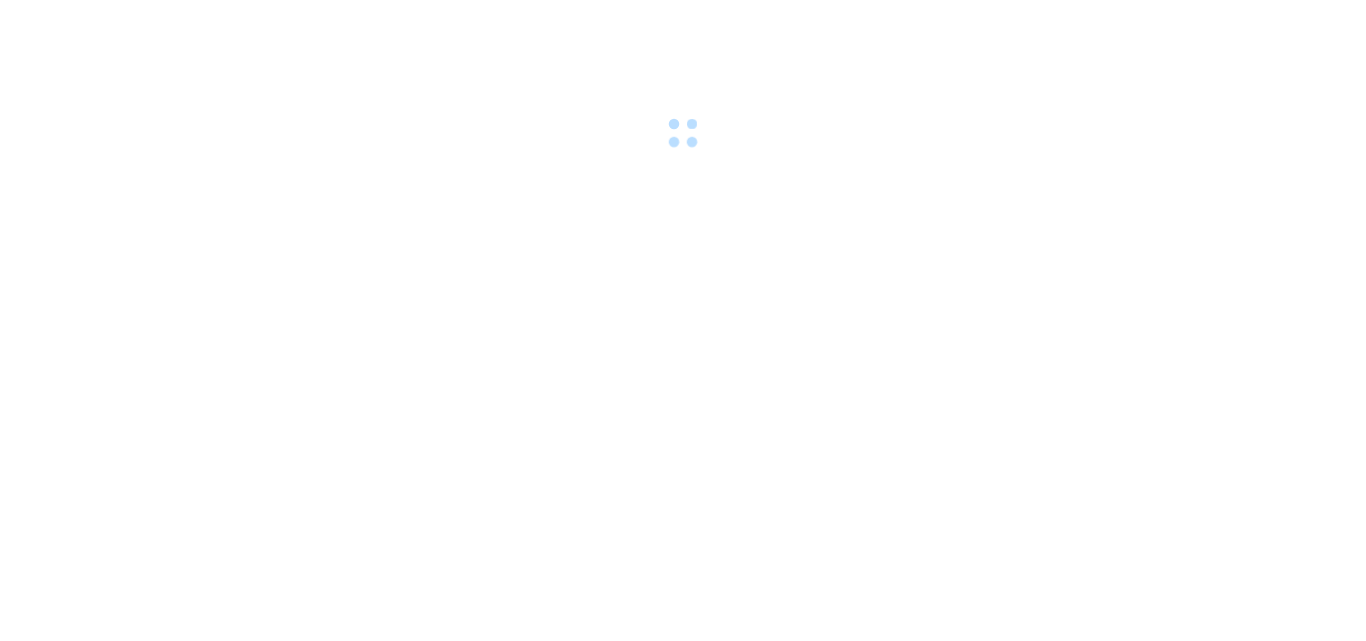scroll, scrollTop: 0, scrollLeft: 0, axis: both 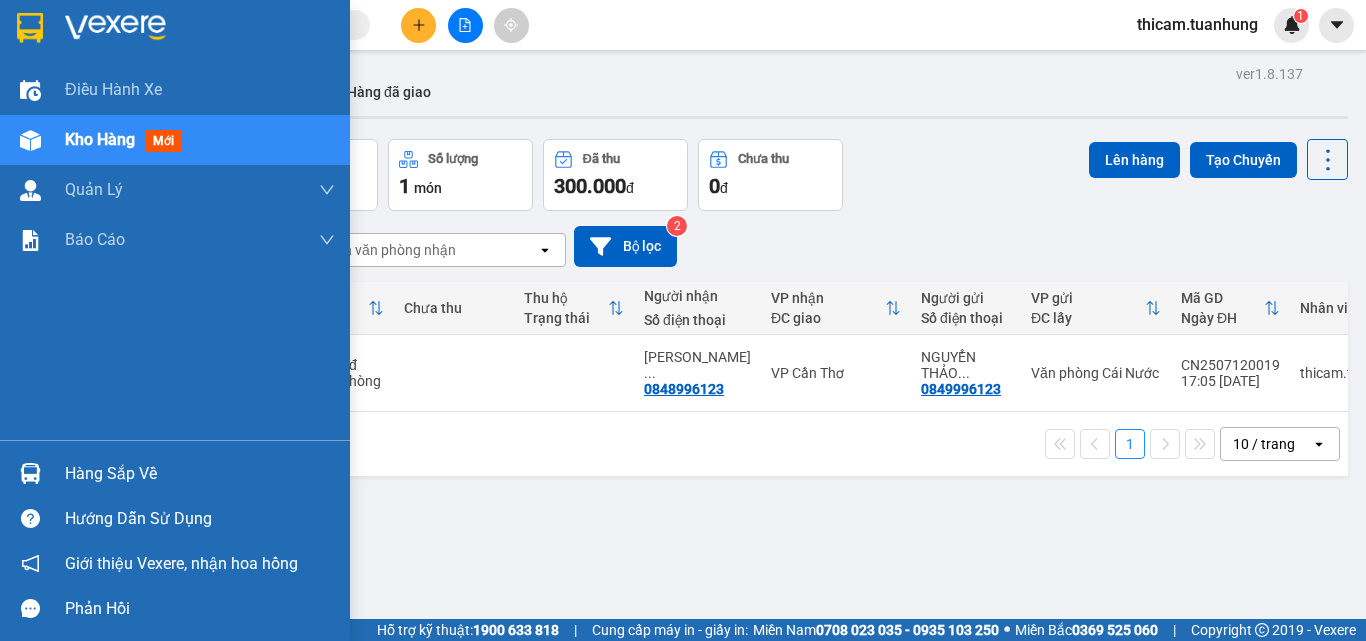 click on "Hàng sắp về" at bounding box center [200, 474] 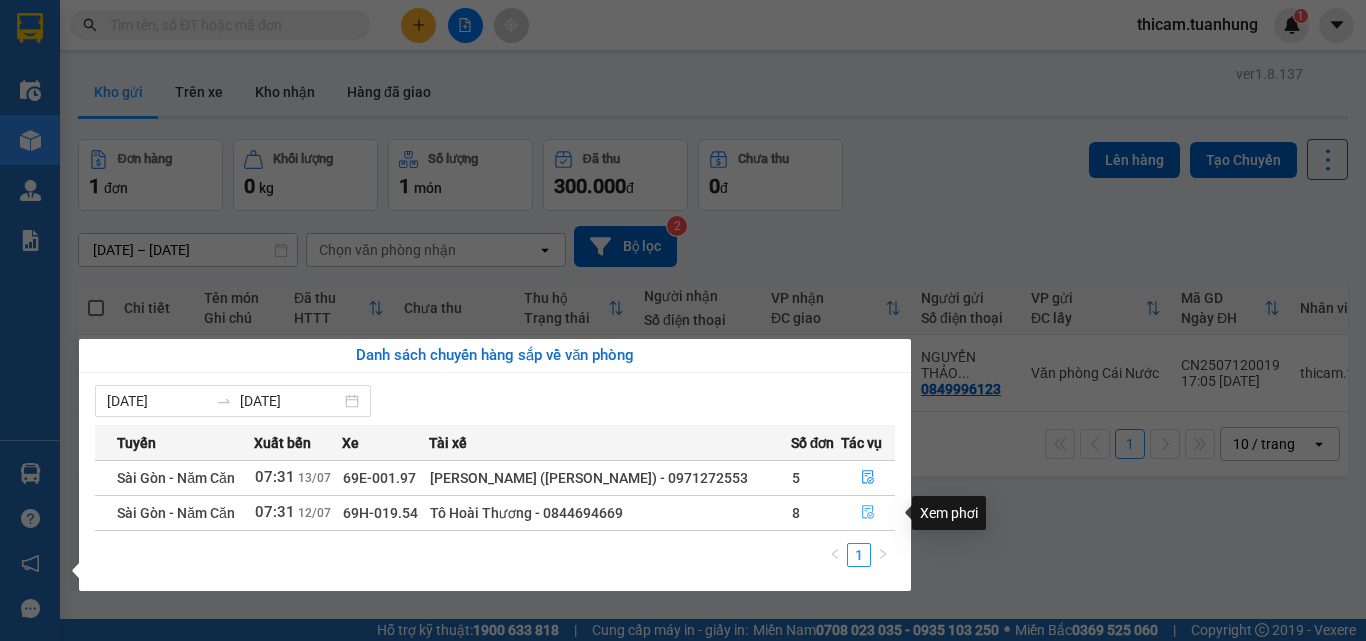 click 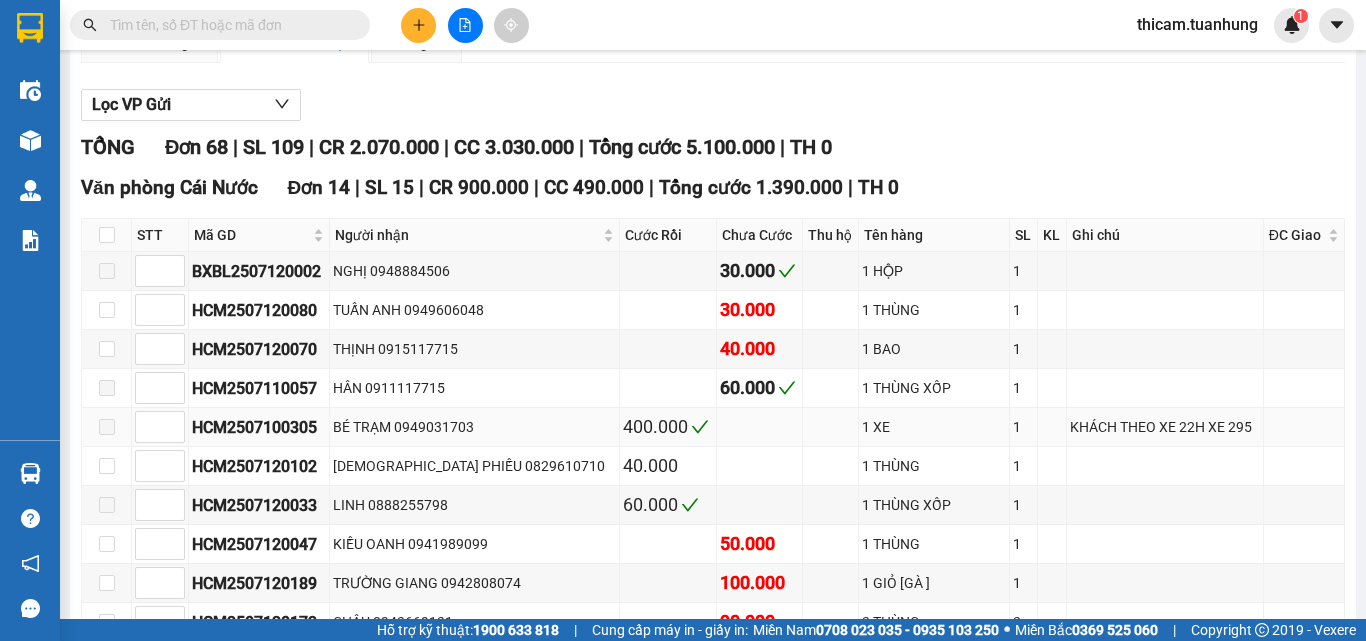 scroll, scrollTop: 300, scrollLeft: 0, axis: vertical 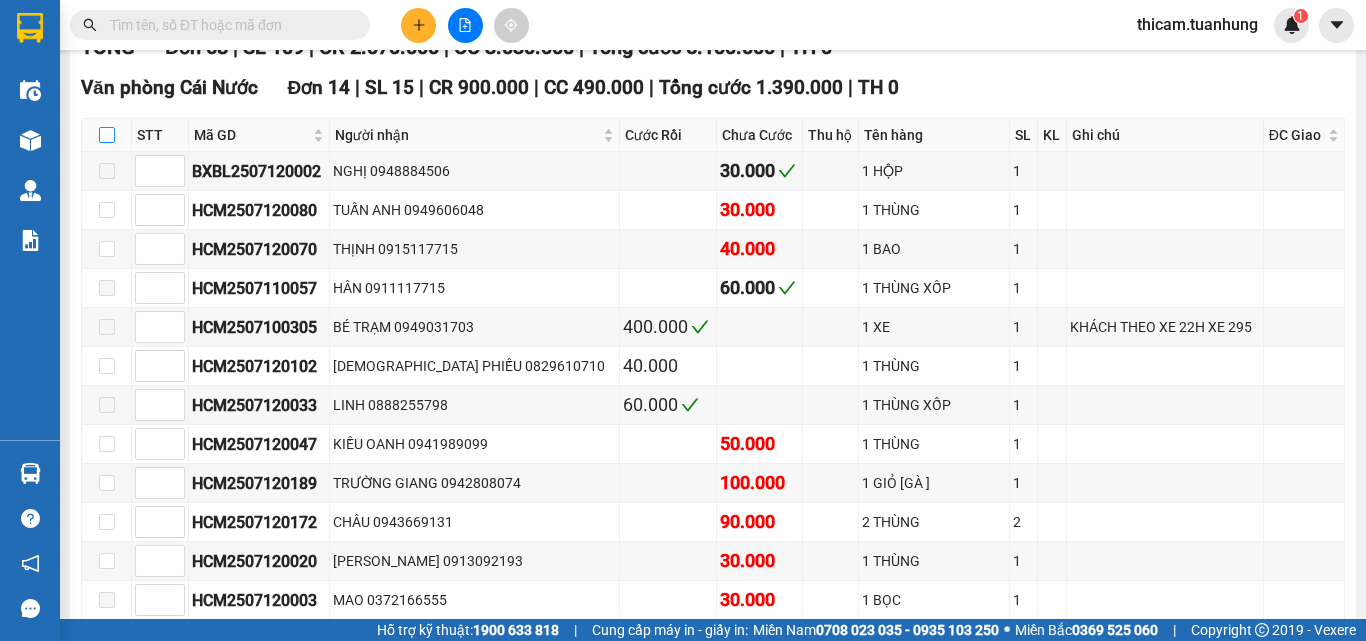 click at bounding box center [107, 135] 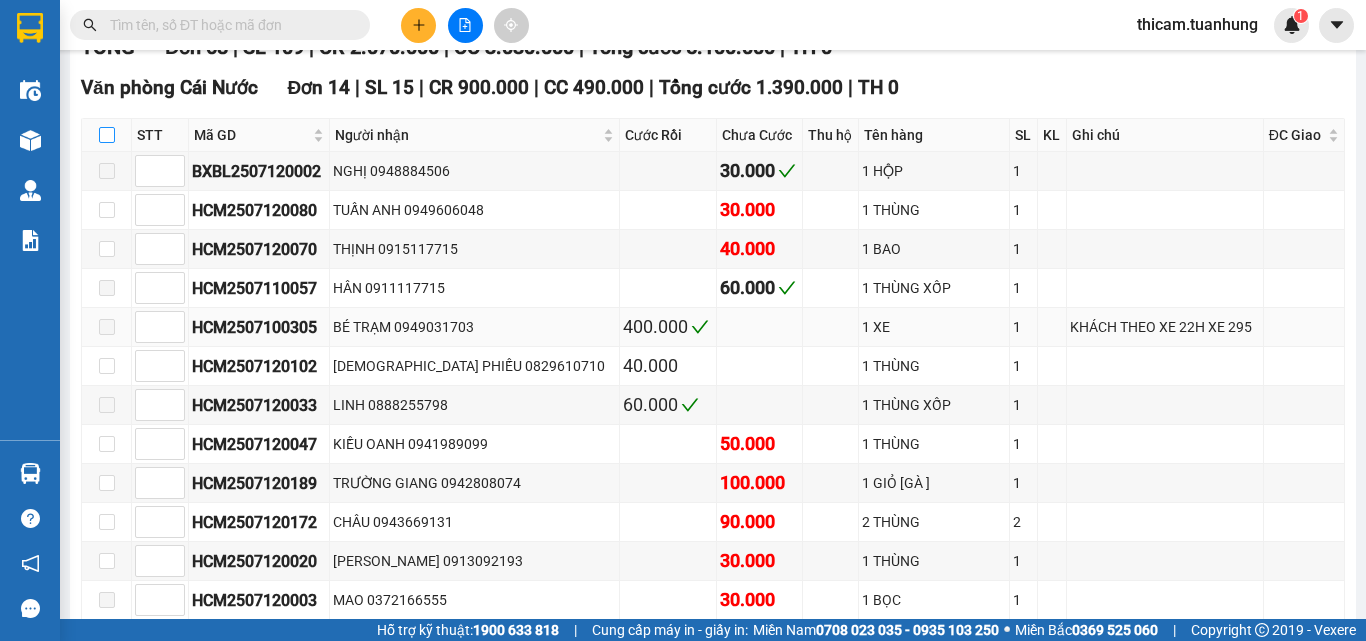 checkbox on "true" 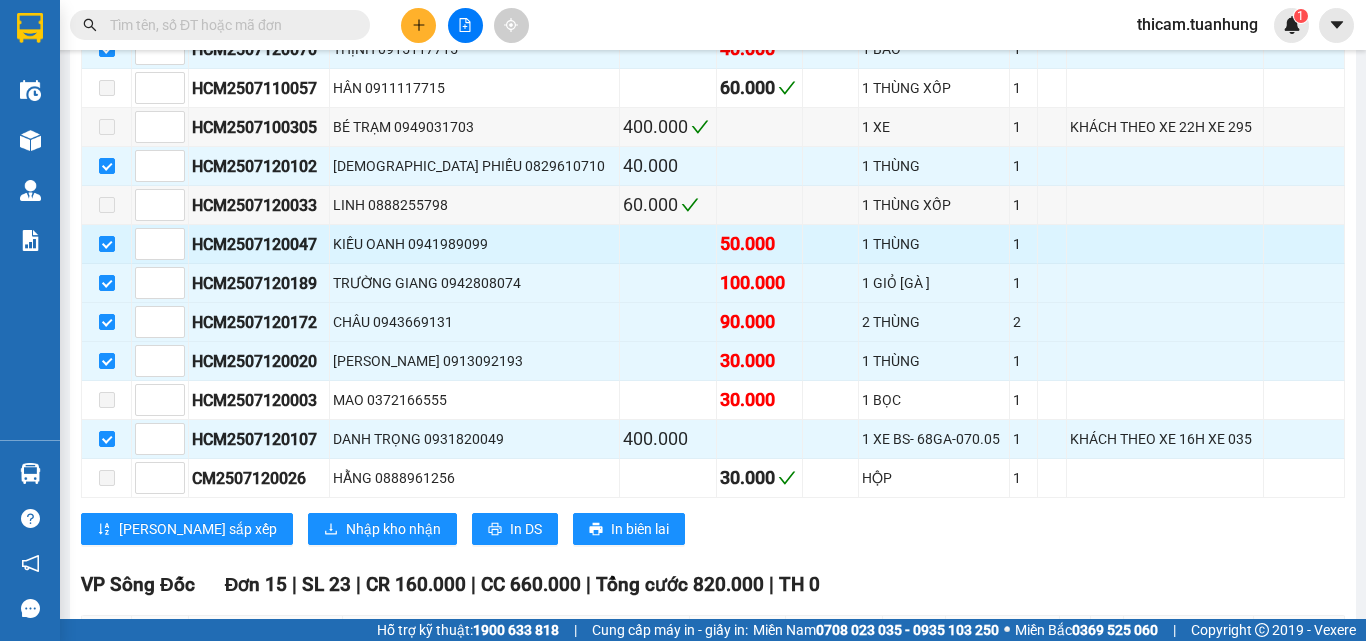 scroll, scrollTop: 600, scrollLeft: 0, axis: vertical 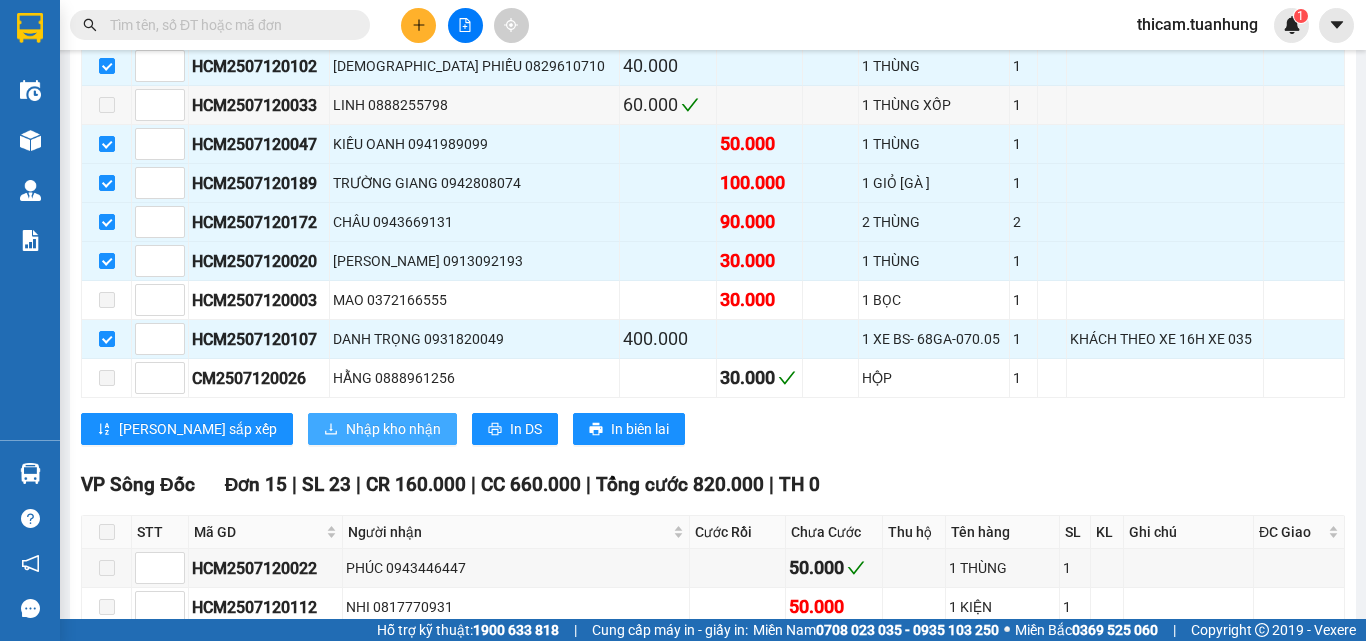 click on "Nhập kho nhận" at bounding box center [393, 429] 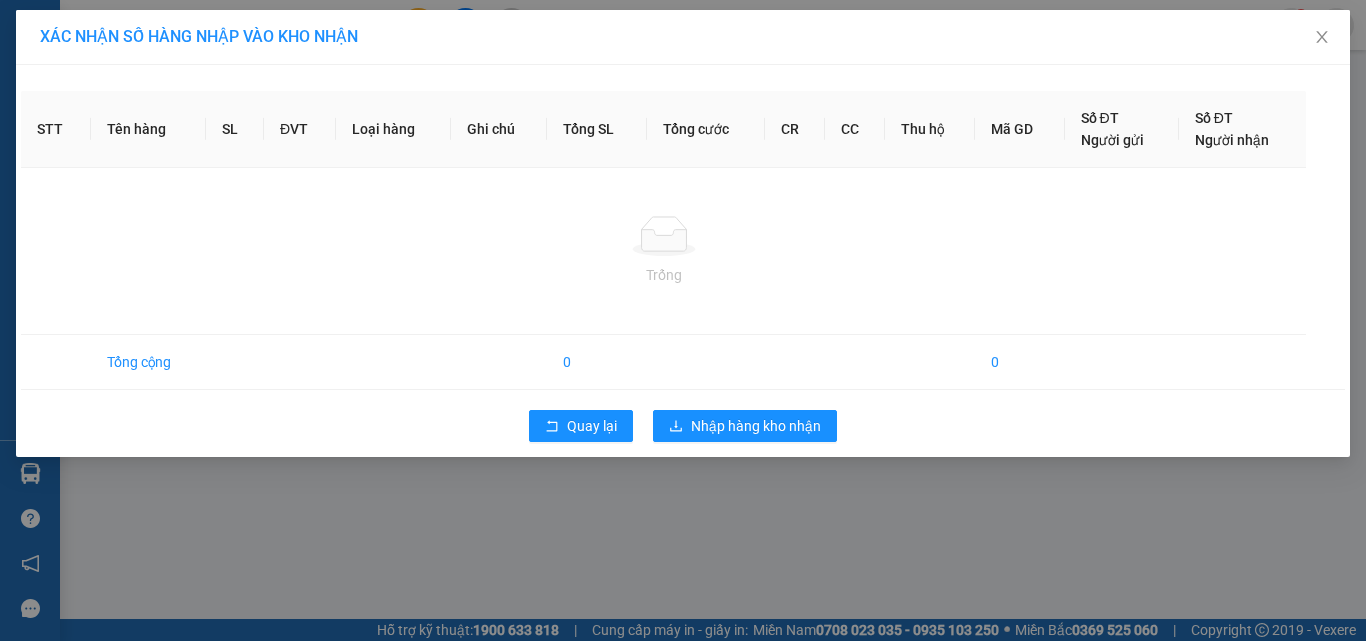 scroll, scrollTop: 0, scrollLeft: 0, axis: both 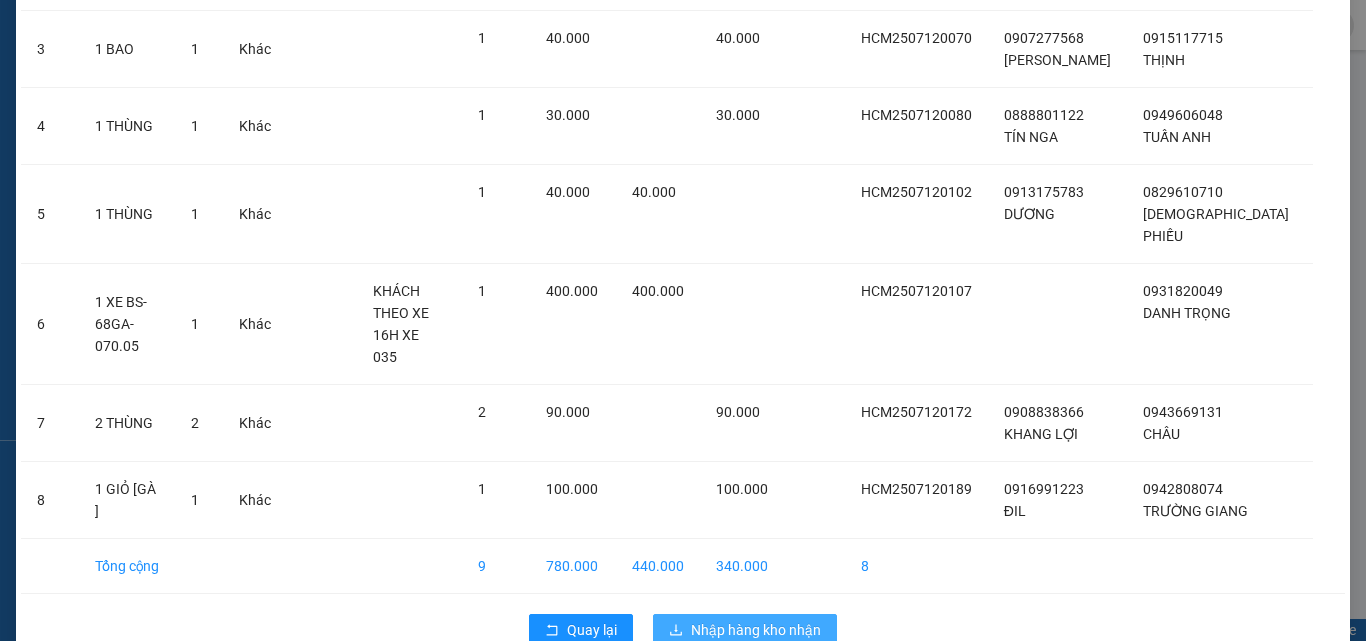 click on "Nhập hàng kho nhận" at bounding box center [756, 630] 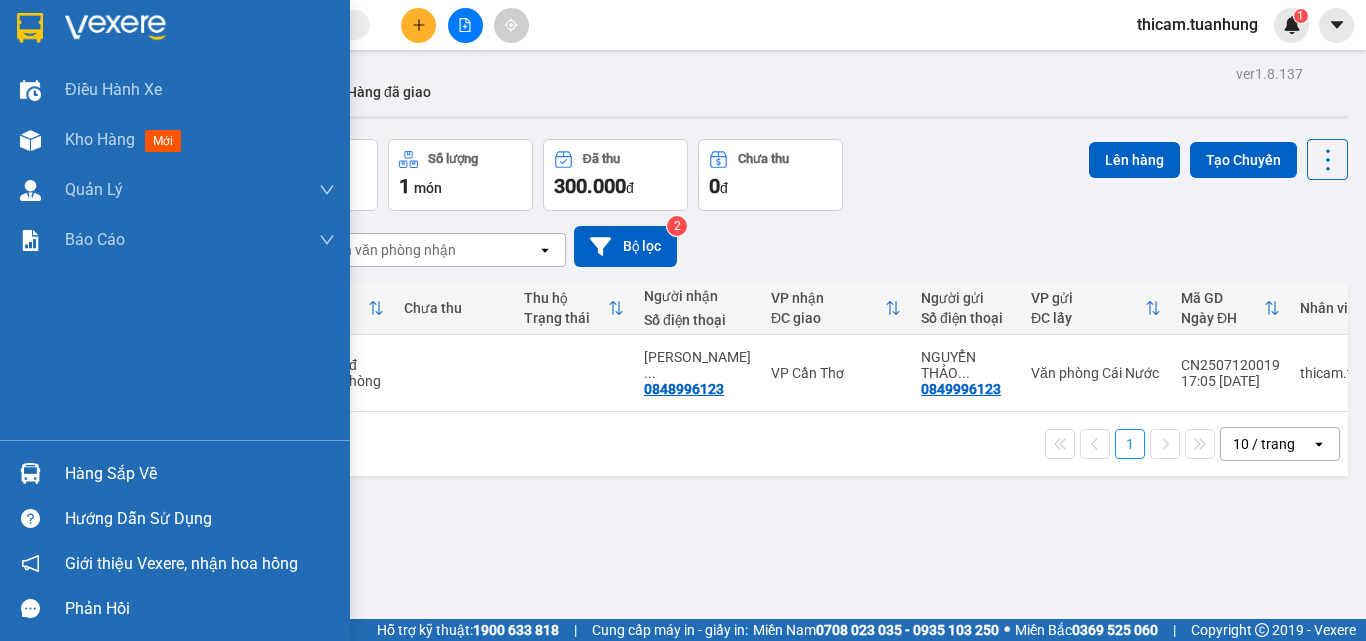 click on "Hàng sắp về" at bounding box center (200, 474) 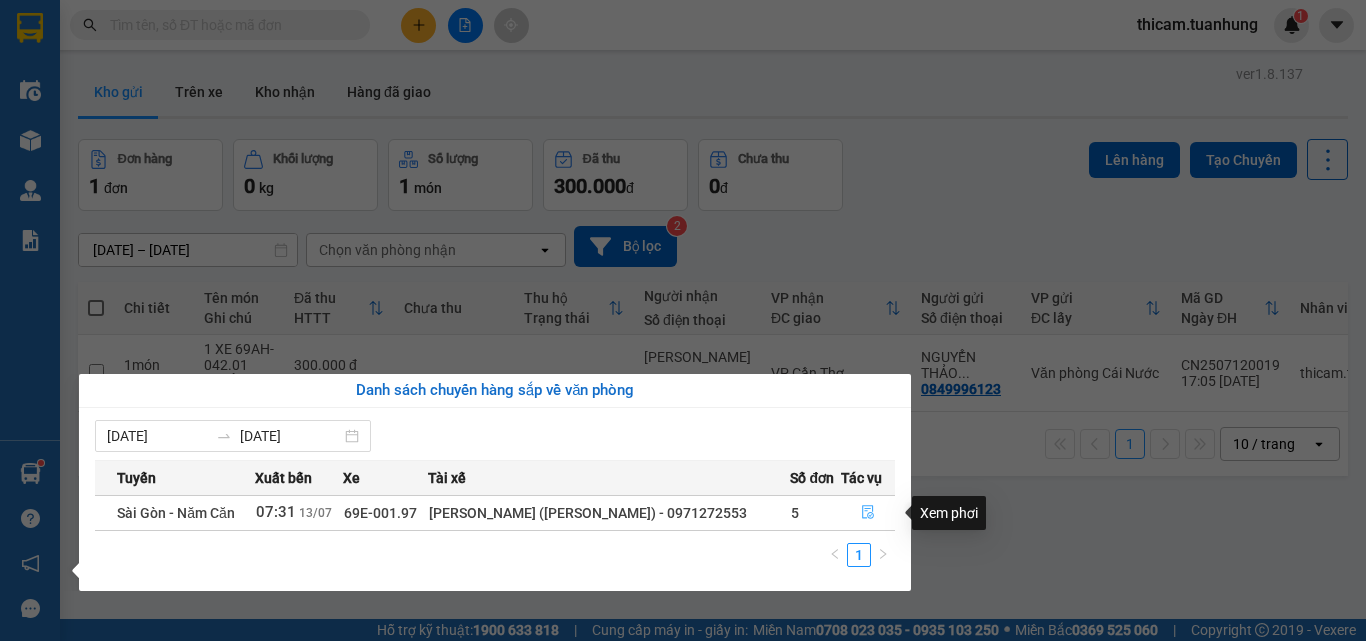 click 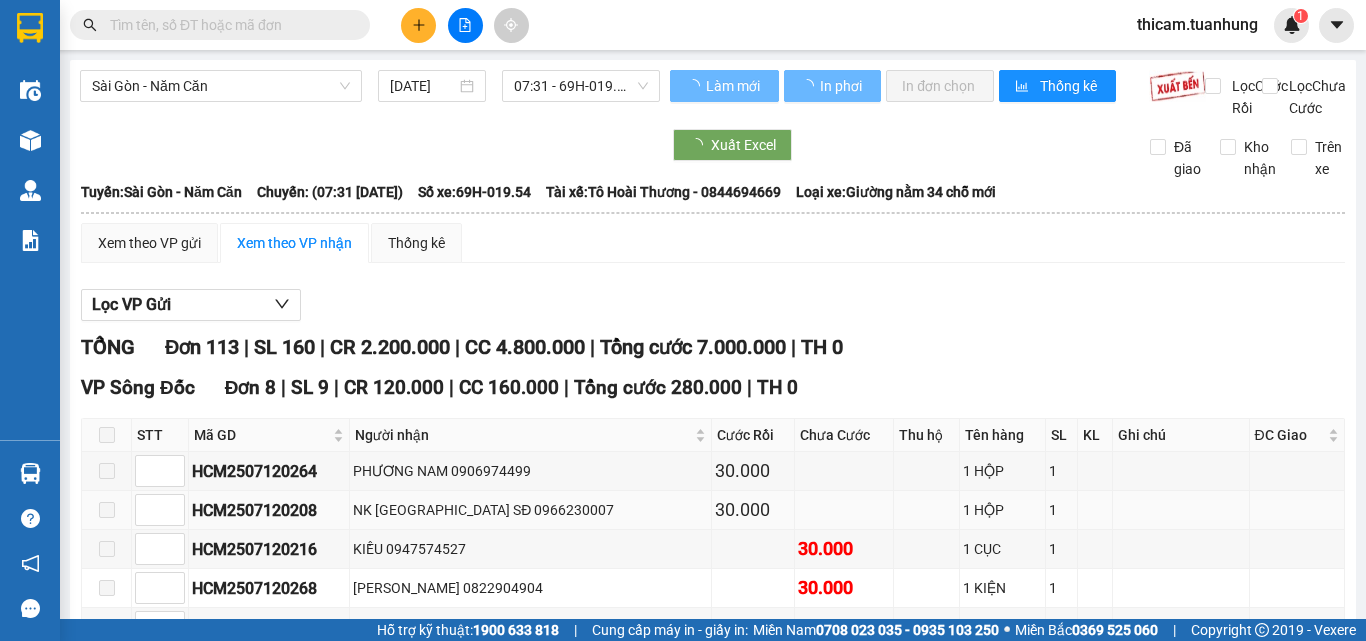type on "[DATE]" 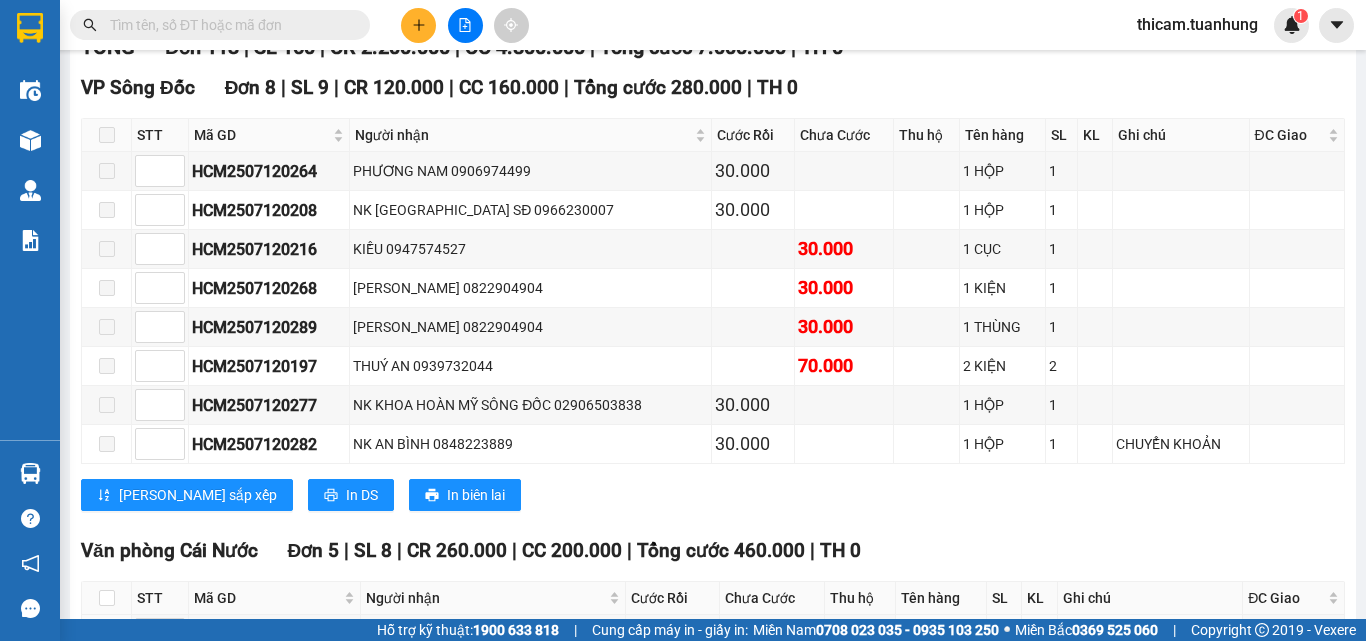 scroll, scrollTop: 700, scrollLeft: 0, axis: vertical 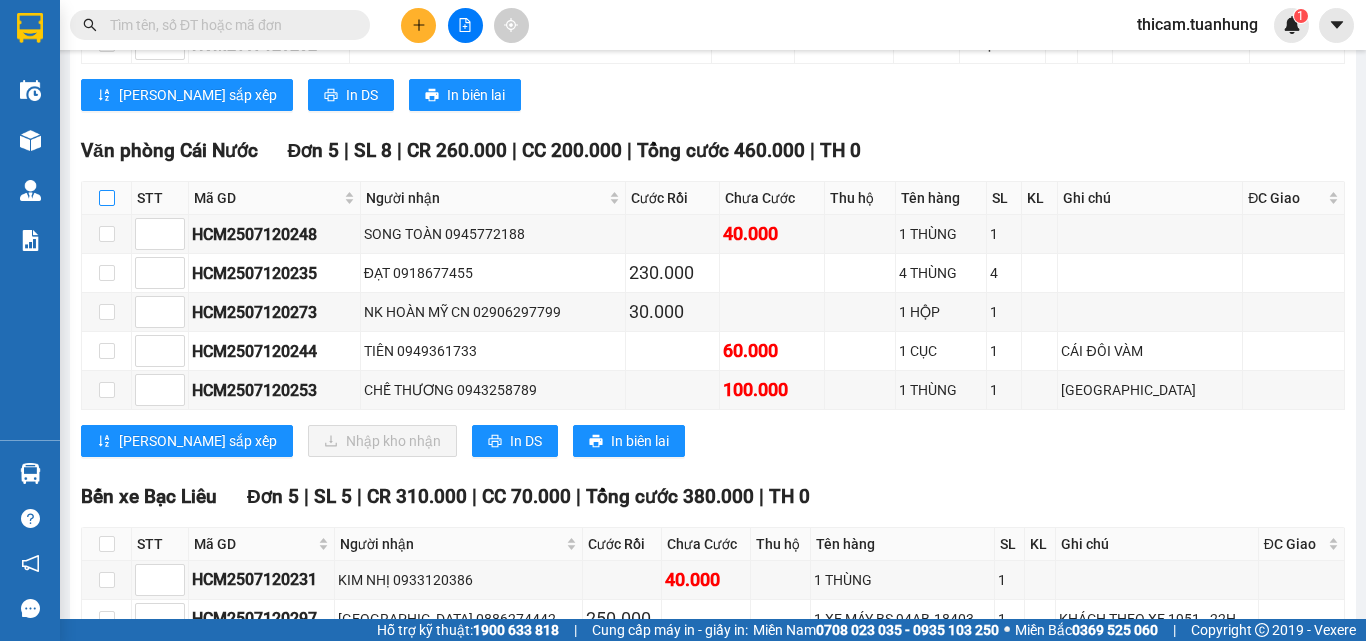 click at bounding box center [107, 198] 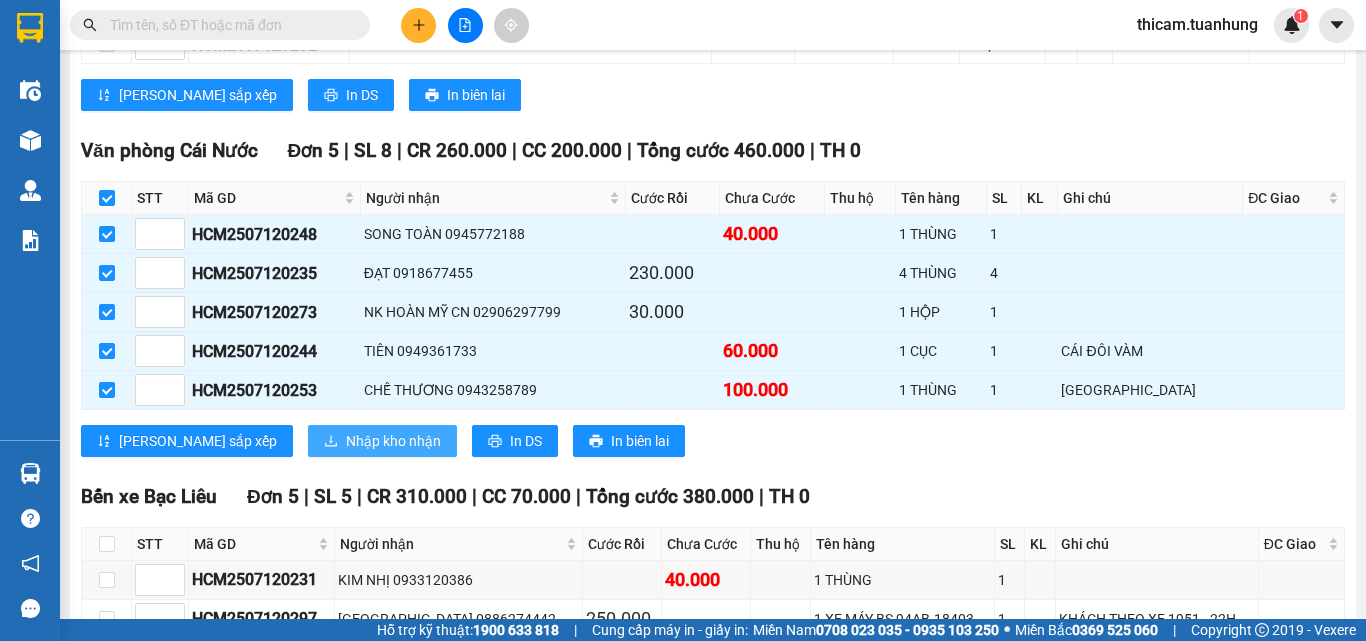 click on "Nhập kho nhận" at bounding box center [393, 441] 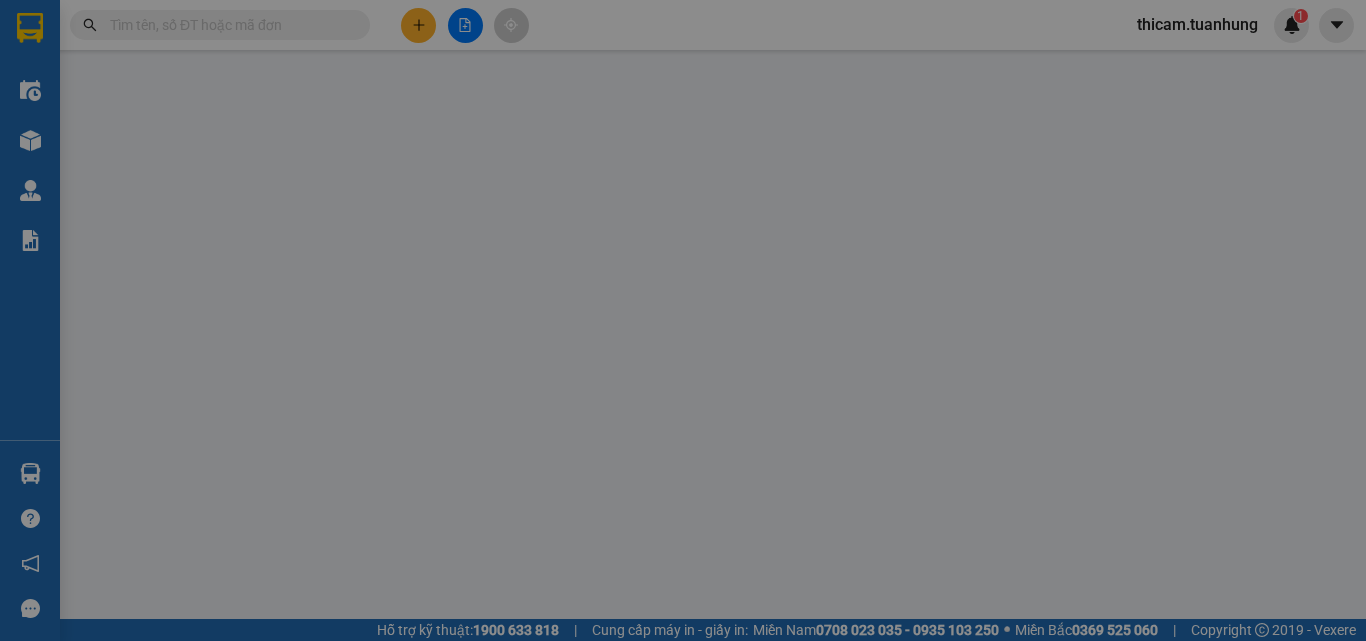 scroll, scrollTop: 0, scrollLeft: 0, axis: both 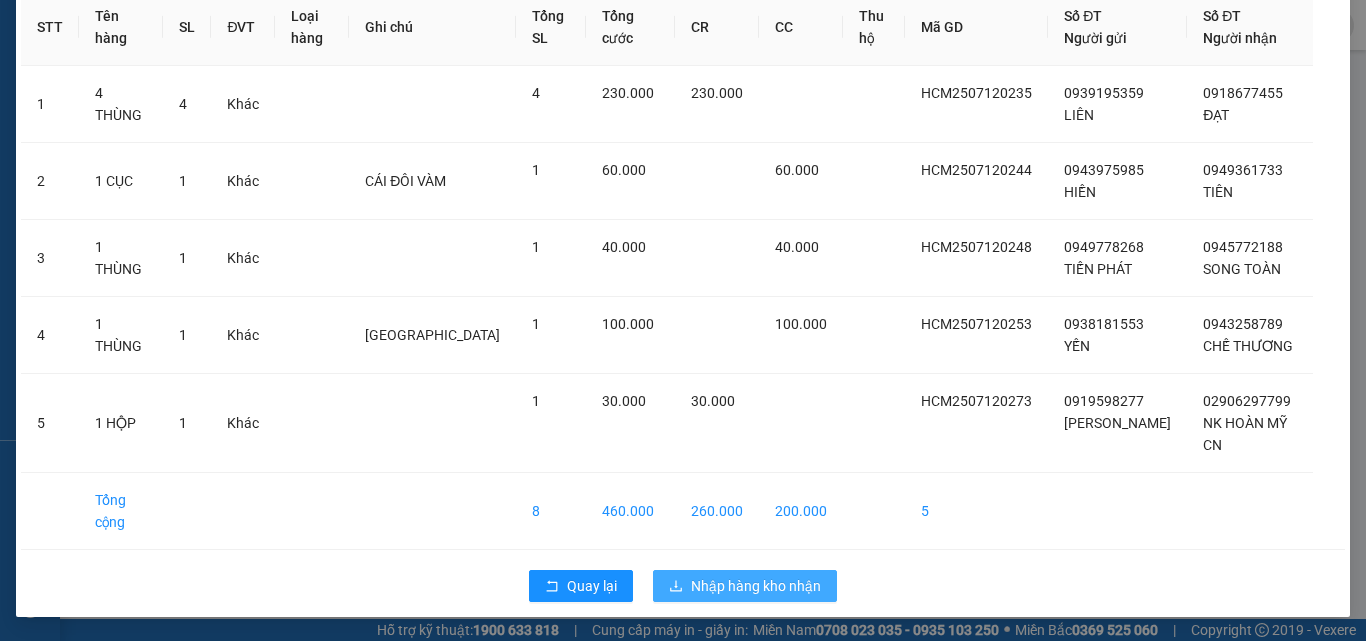 click on "Nhập hàng kho nhận" at bounding box center (756, 586) 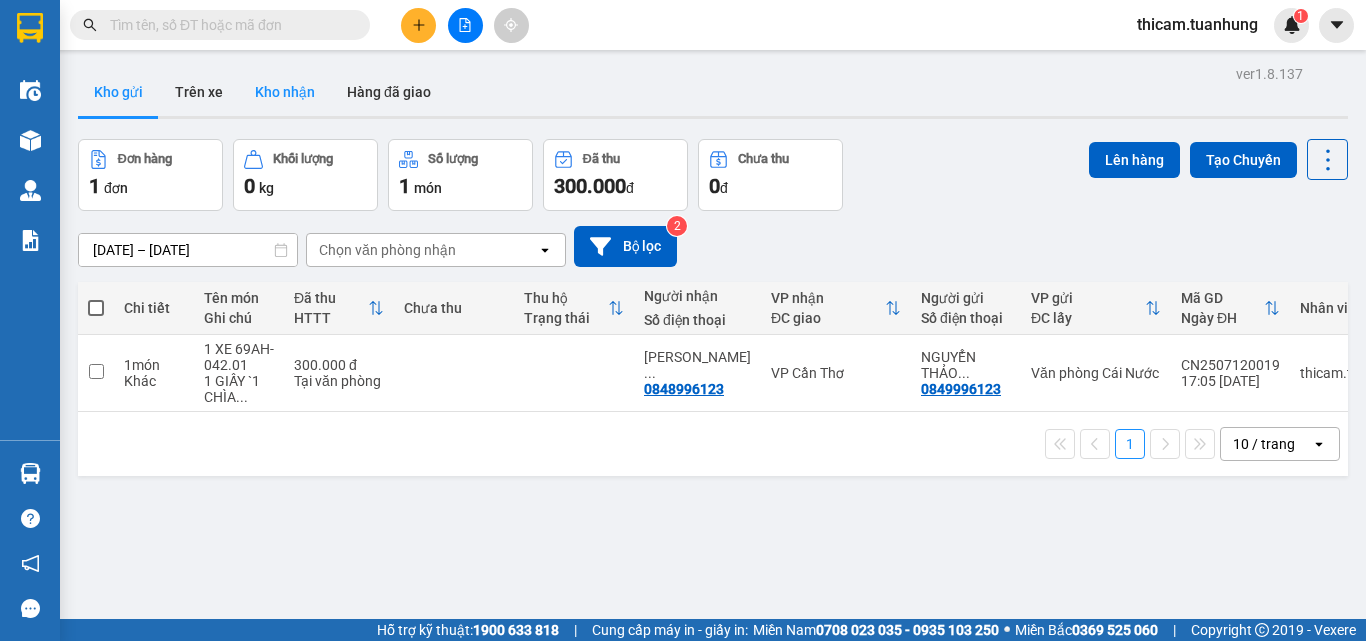 click on "Kho nhận" at bounding box center [285, 92] 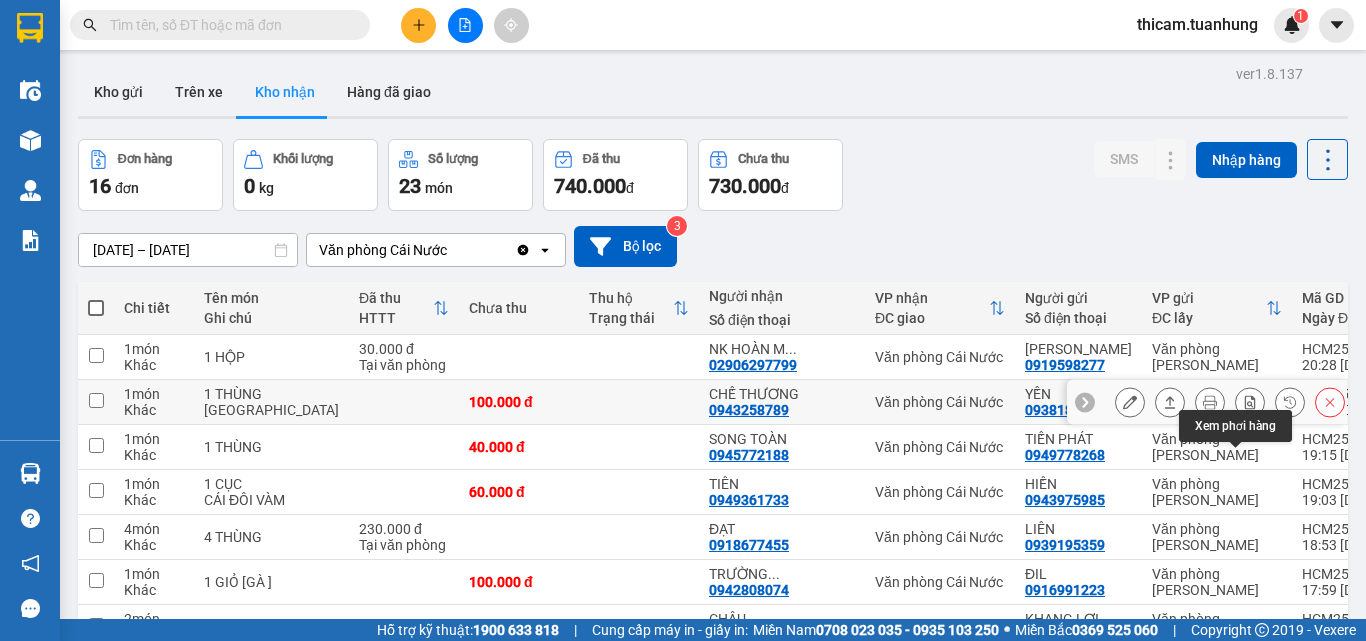 scroll, scrollTop: 336, scrollLeft: 0, axis: vertical 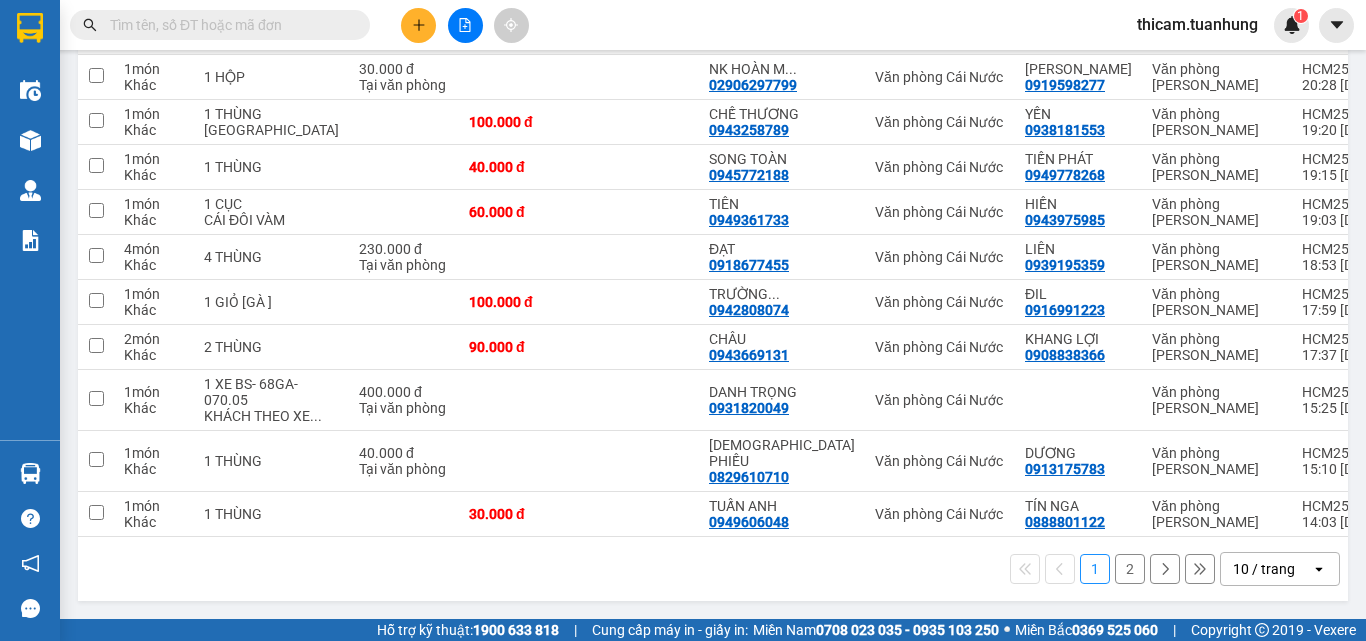 click on "2" at bounding box center [1130, 569] 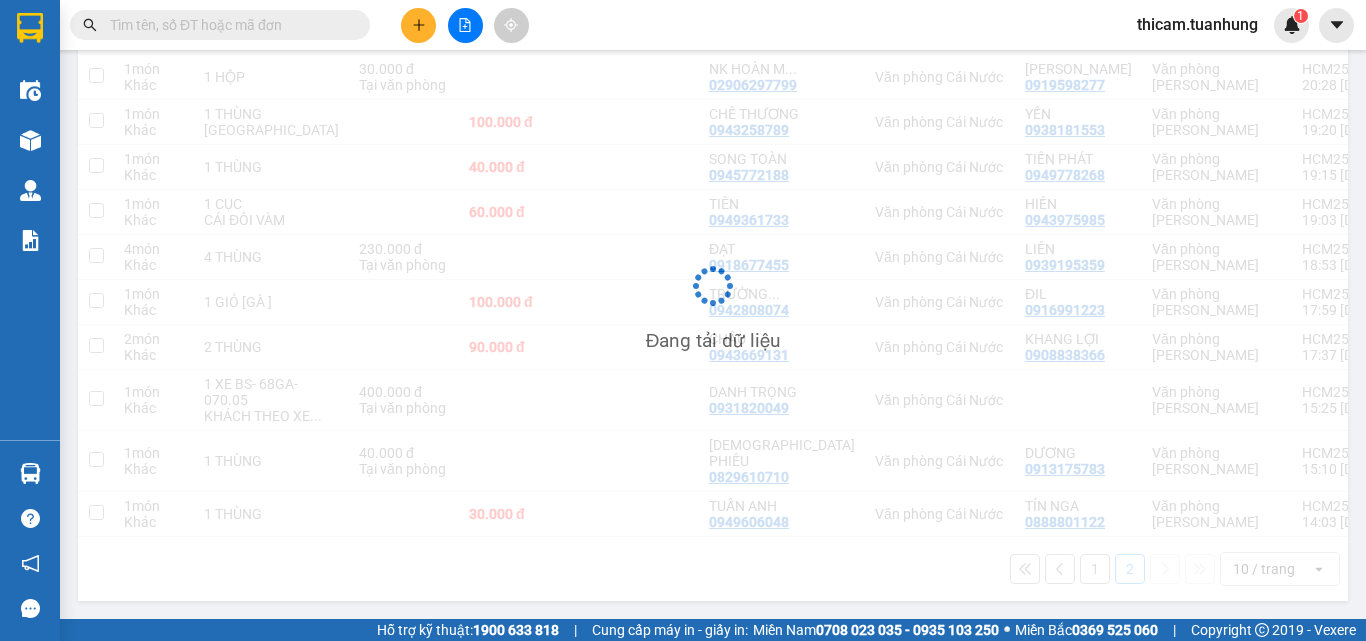 scroll, scrollTop: 92, scrollLeft: 0, axis: vertical 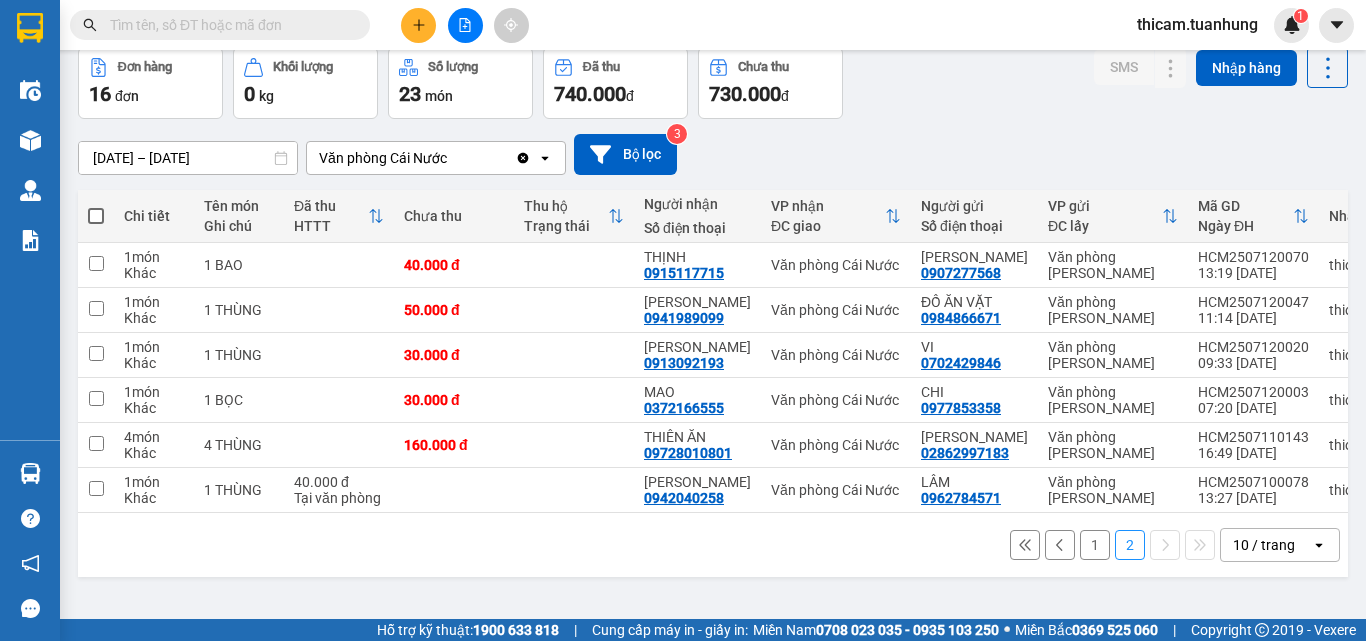 click on "[DATE] – [DATE]" at bounding box center [188, 158] 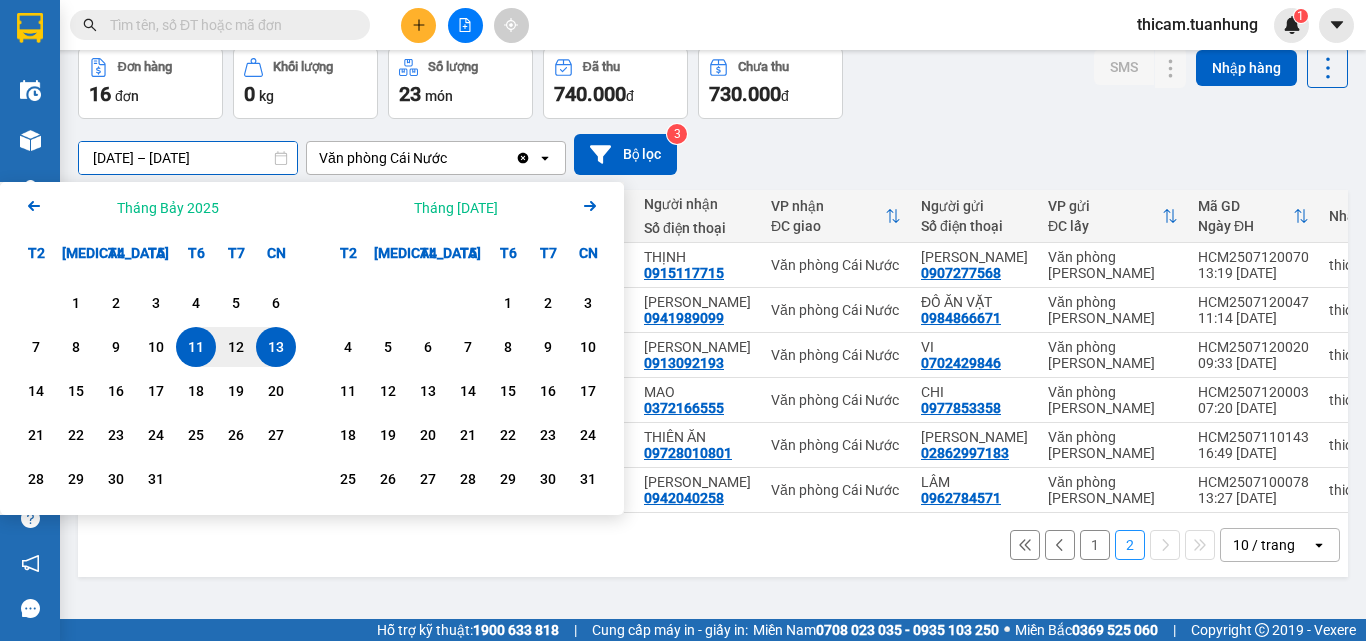 click on "Arrow Left Tháng [DATE]" at bounding box center [156, 207] 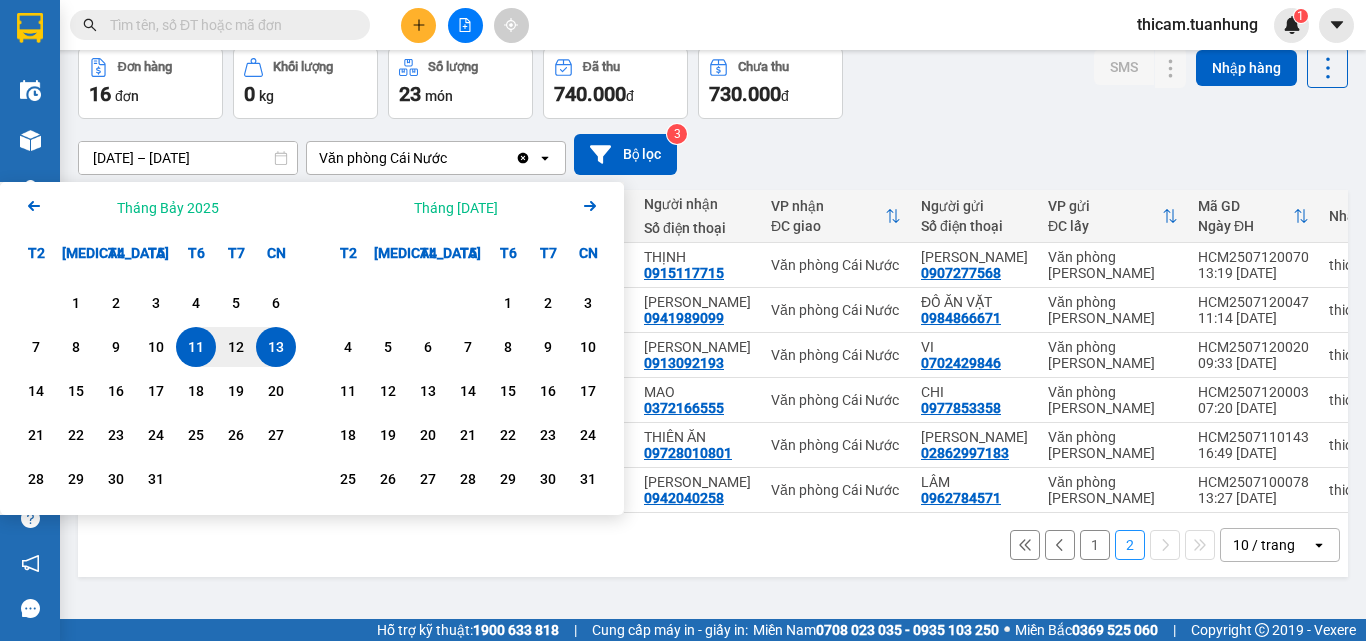 click 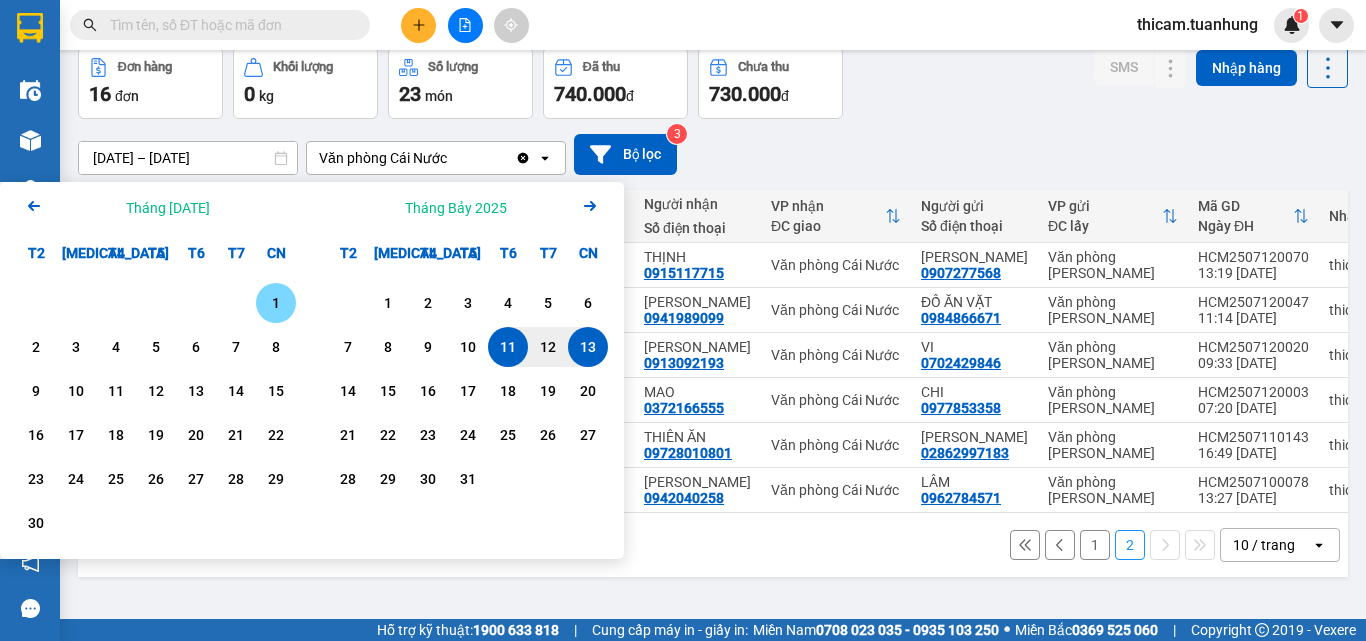 click on "1" at bounding box center [276, 303] 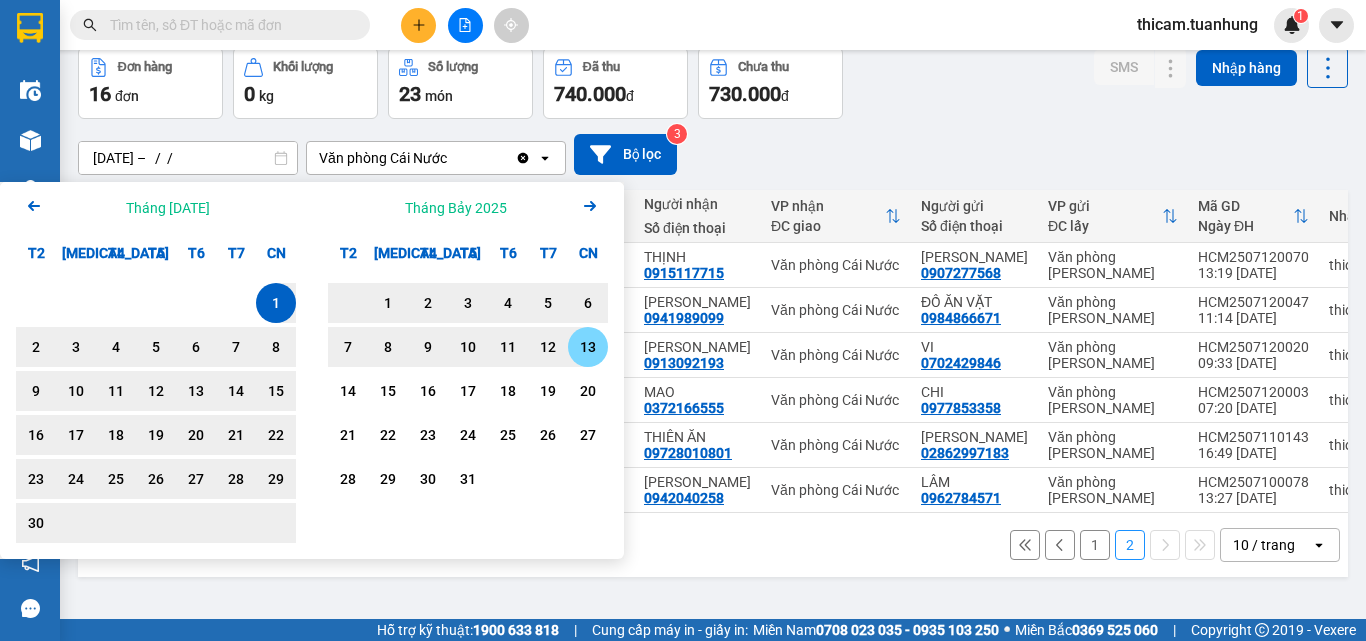 click on "13" at bounding box center (588, 347) 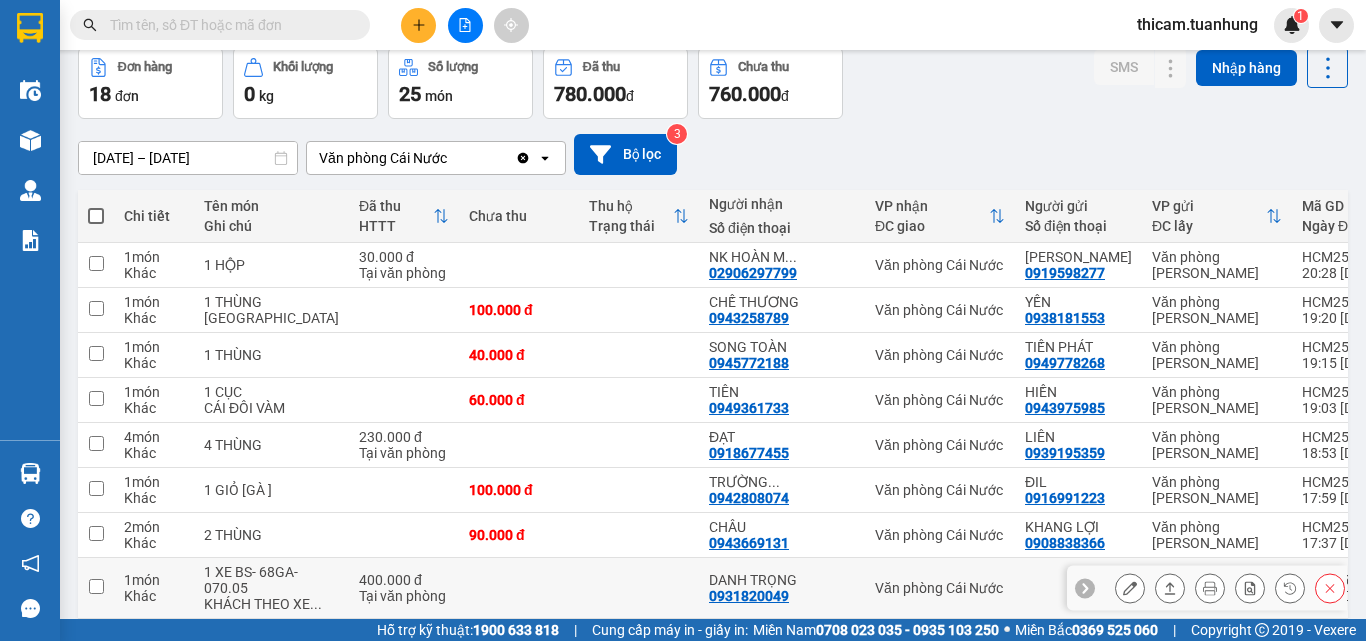 scroll, scrollTop: 336, scrollLeft: 0, axis: vertical 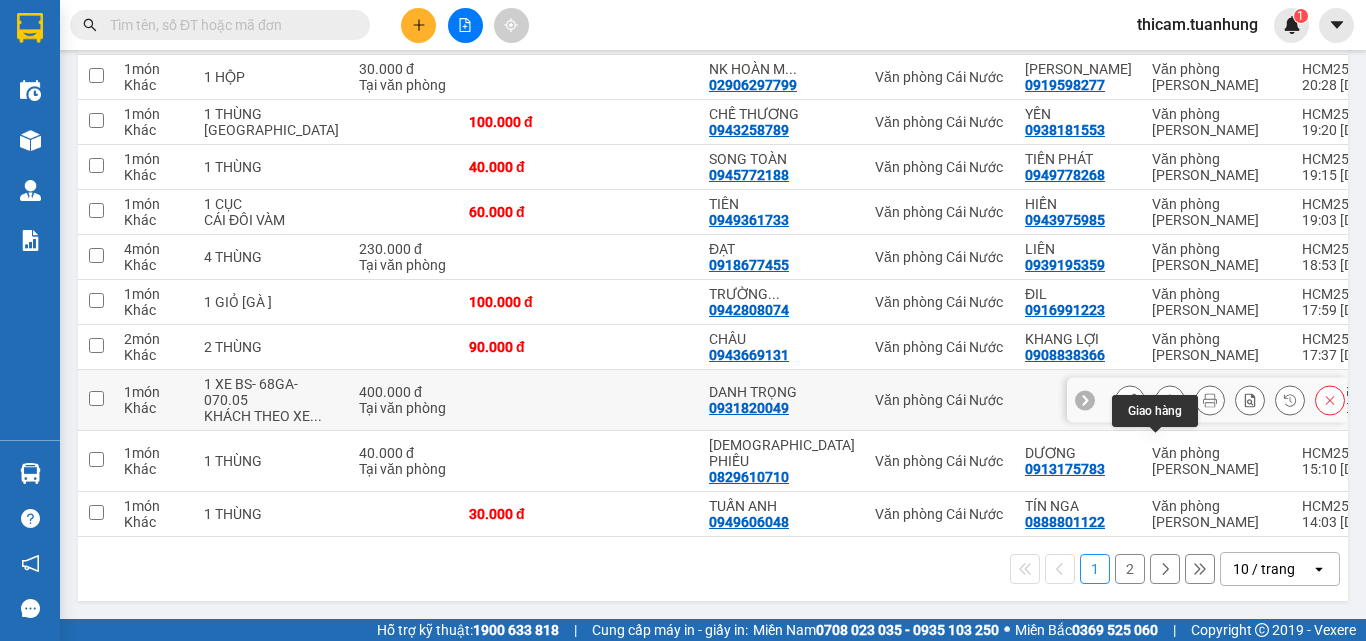 click 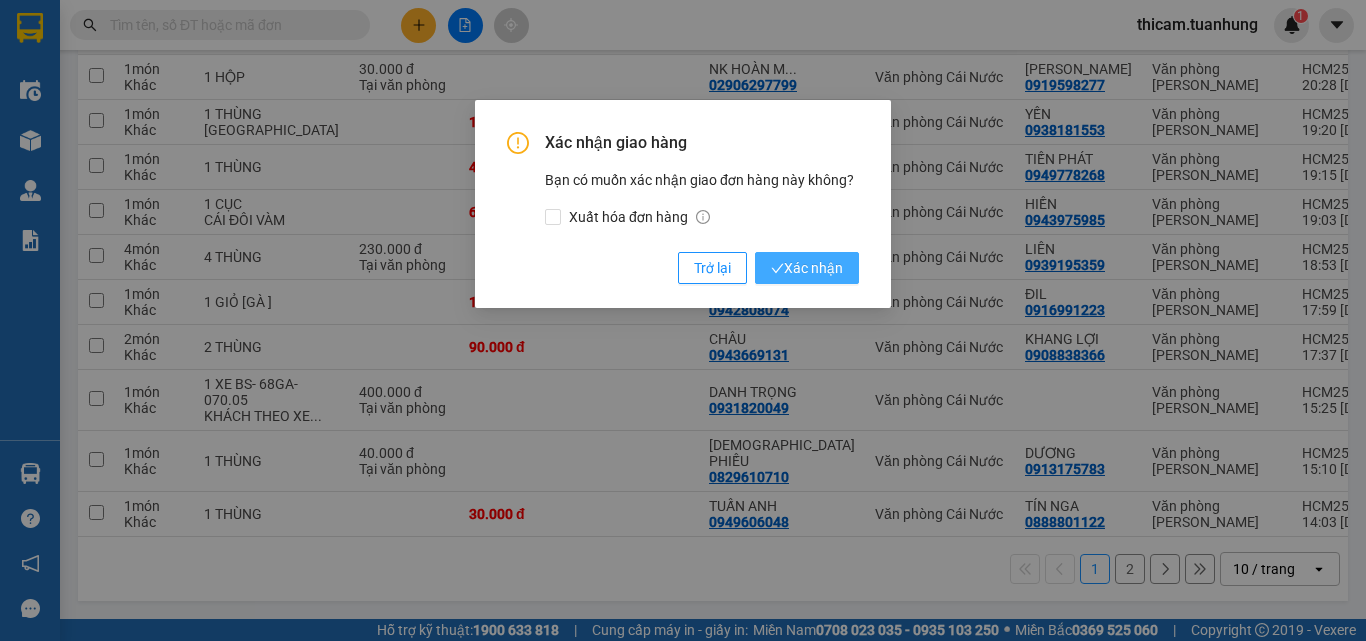 click on "Xác nhận" at bounding box center (807, 268) 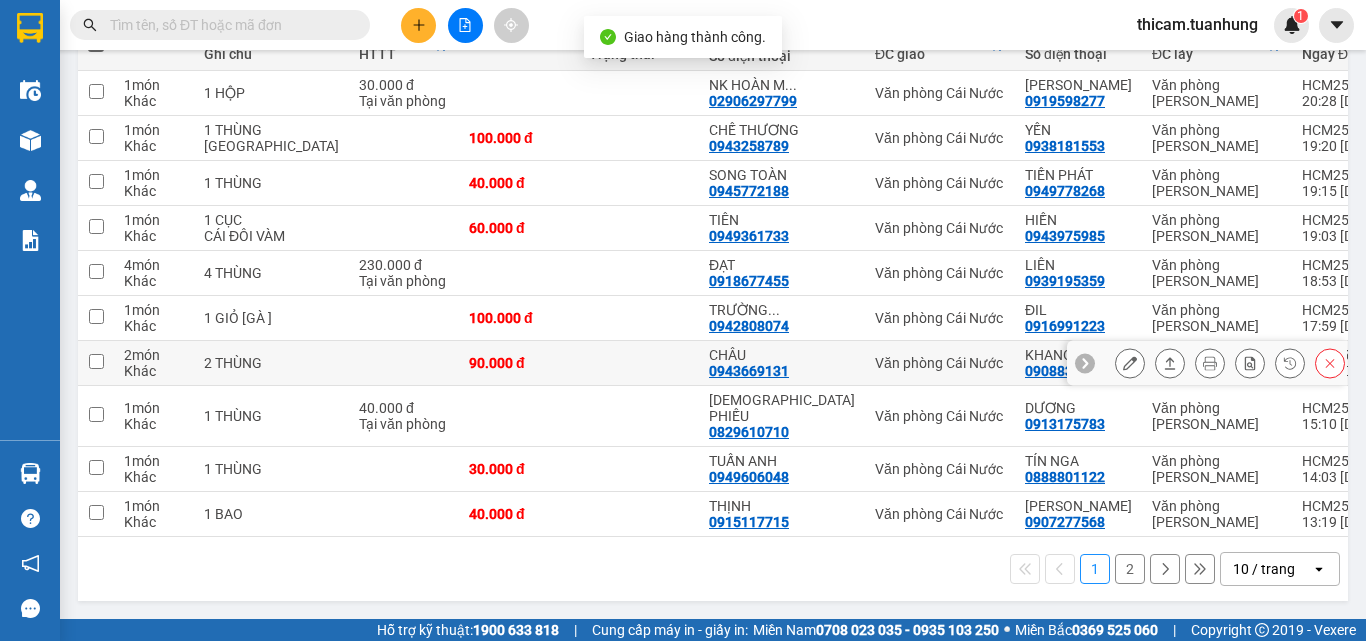 scroll, scrollTop: 288, scrollLeft: 0, axis: vertical 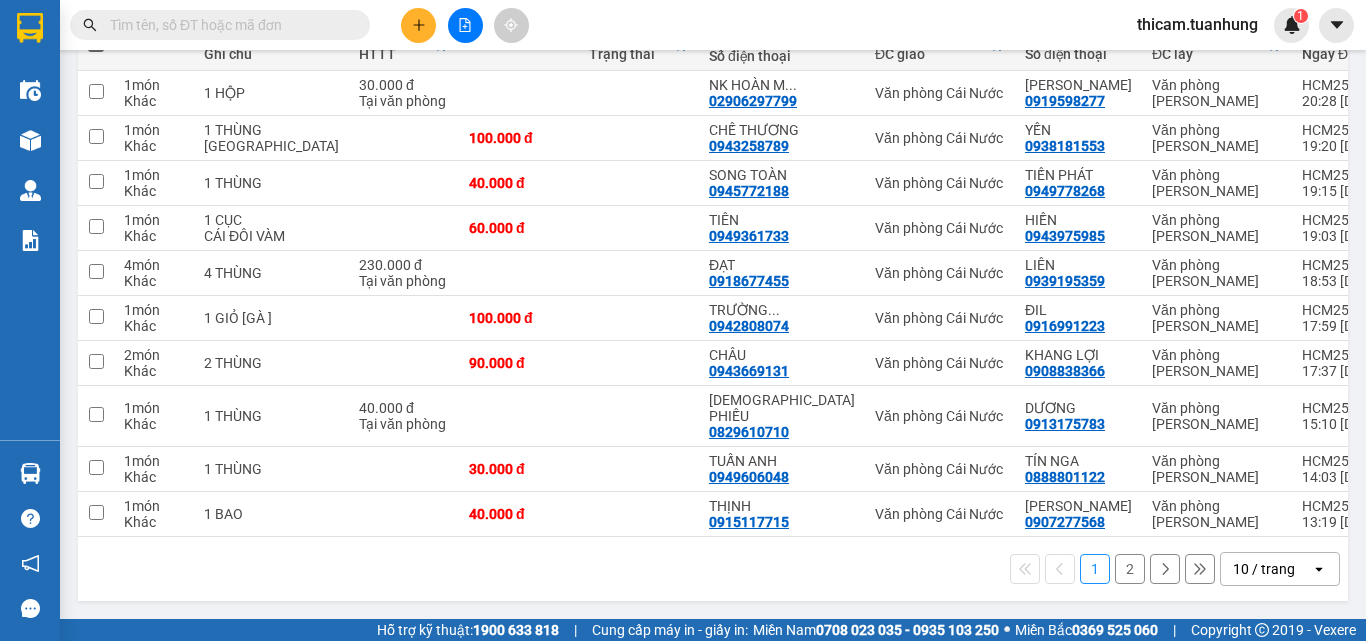 click on "2" at bounding box center [1130, 569] 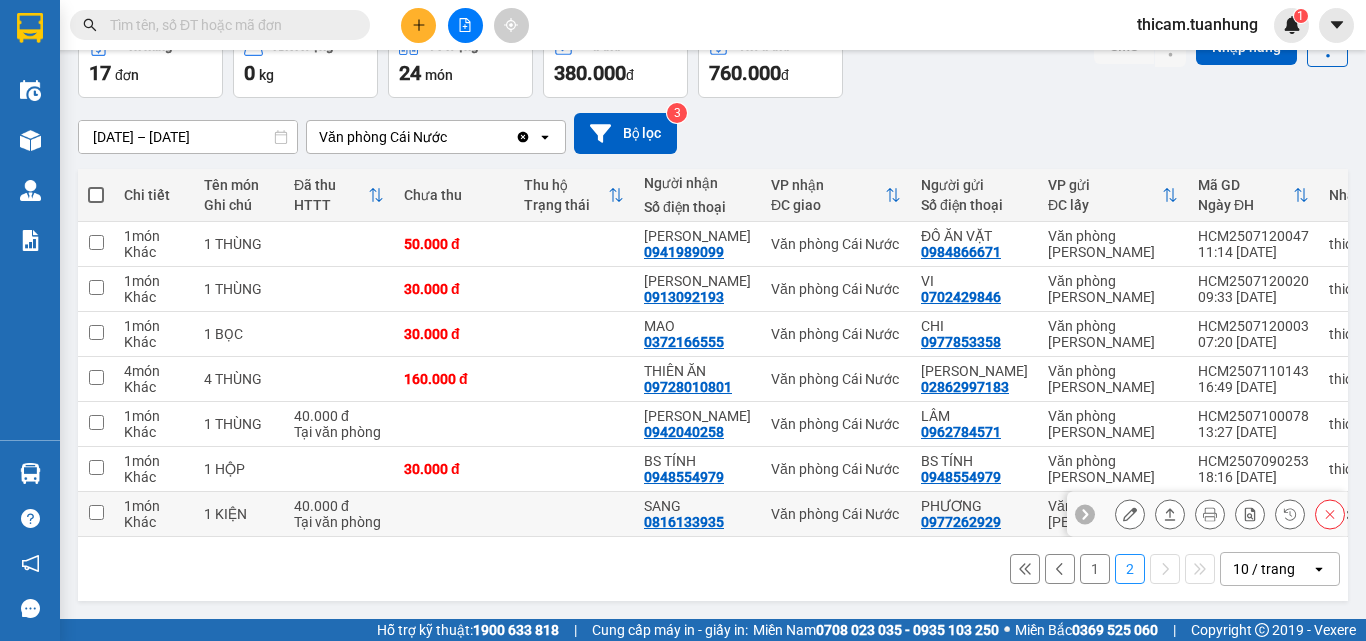 scroll, scrollTop: 121, scrollLeft: 0, axis: vertical 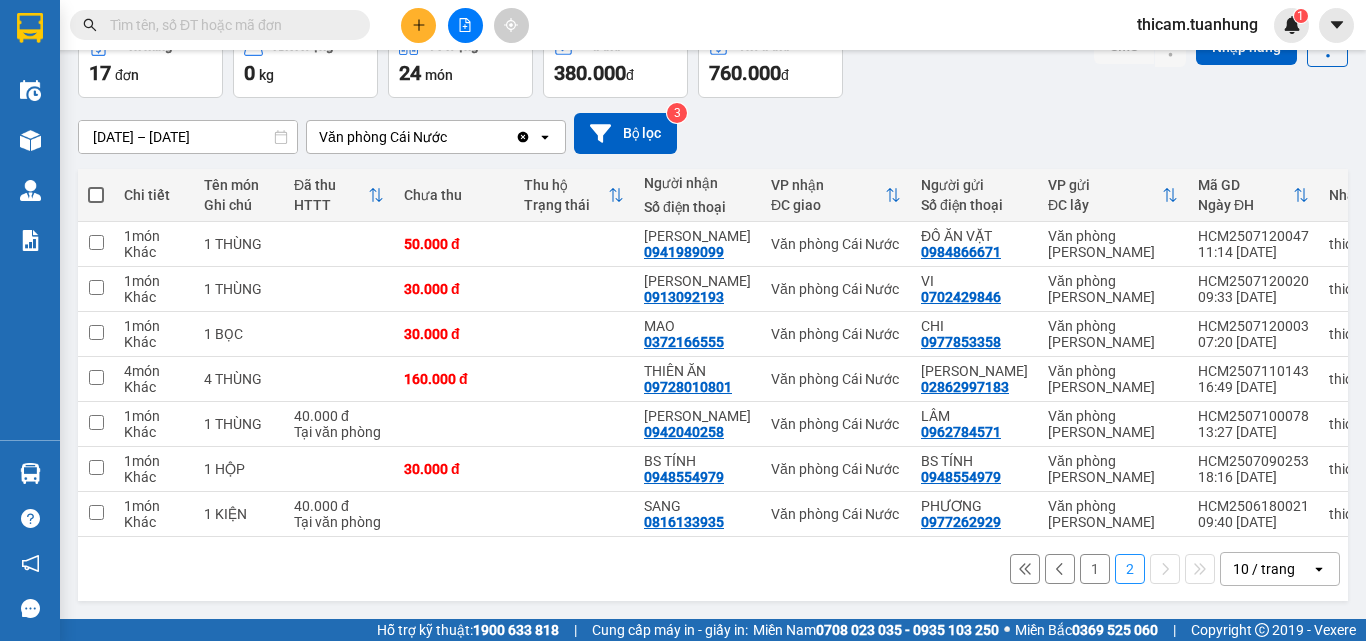 click on "1" at bounding box center [1095, 569] 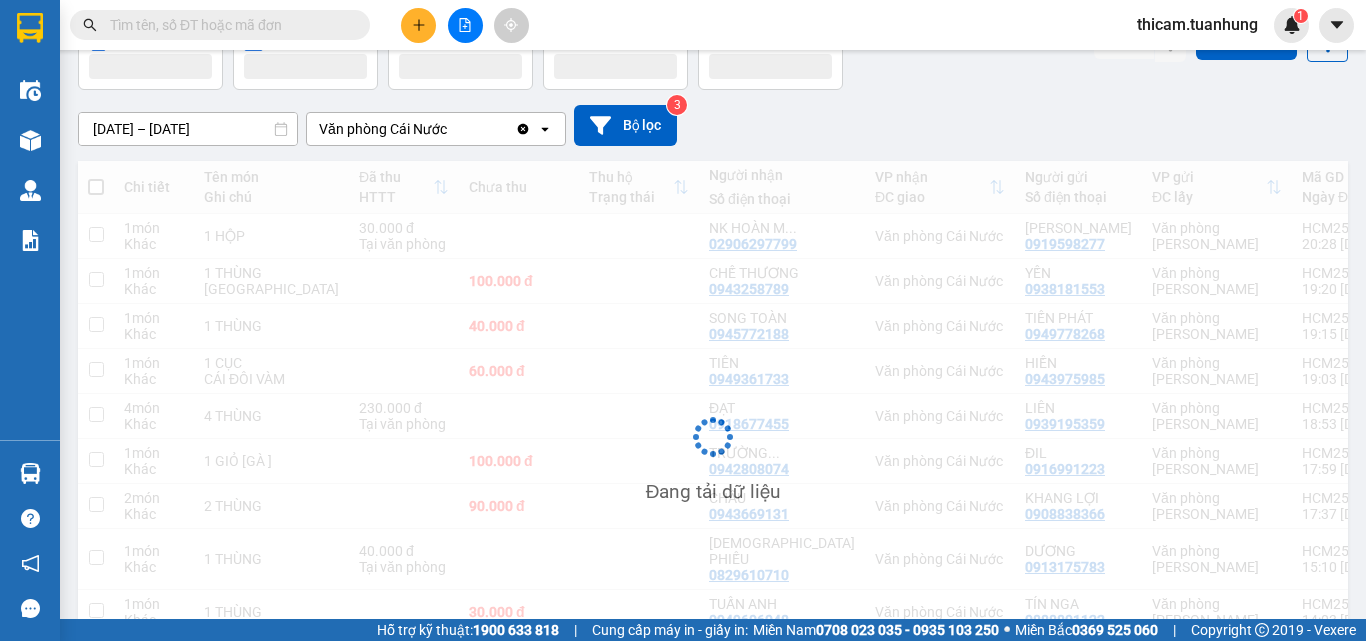 scroll, scrollTop: 121, scrollLeft: 0, axis: vertical 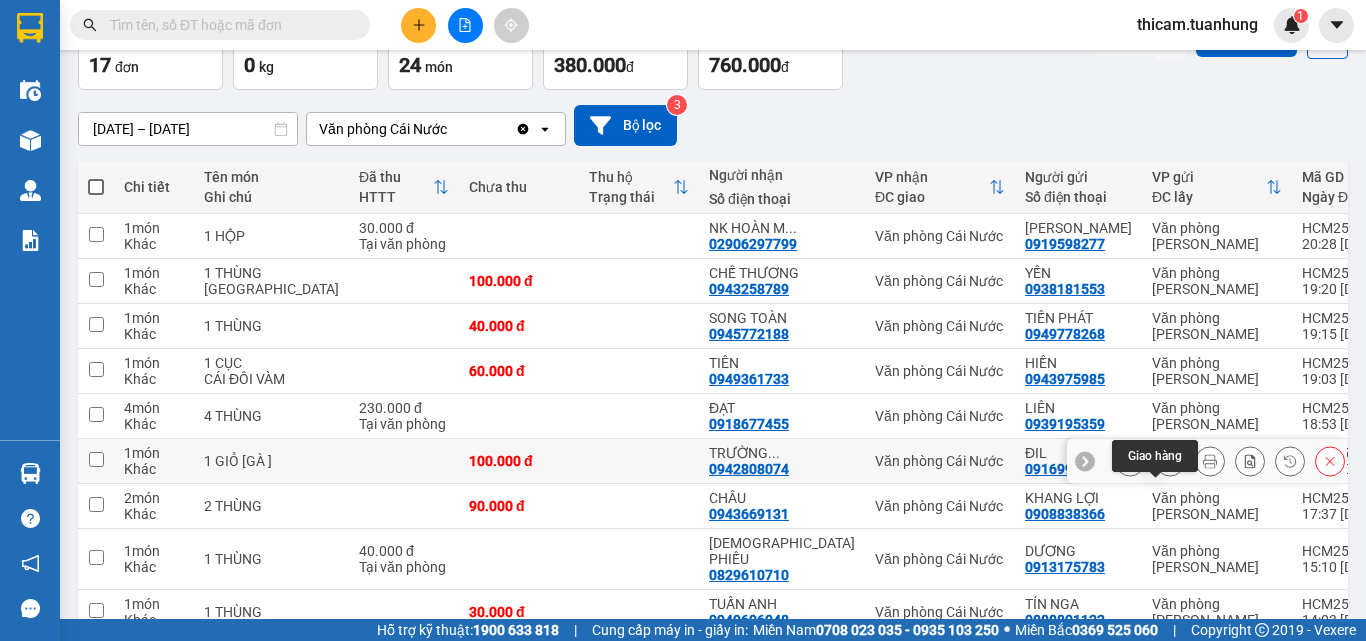 click at bounding box center (1170, 461) 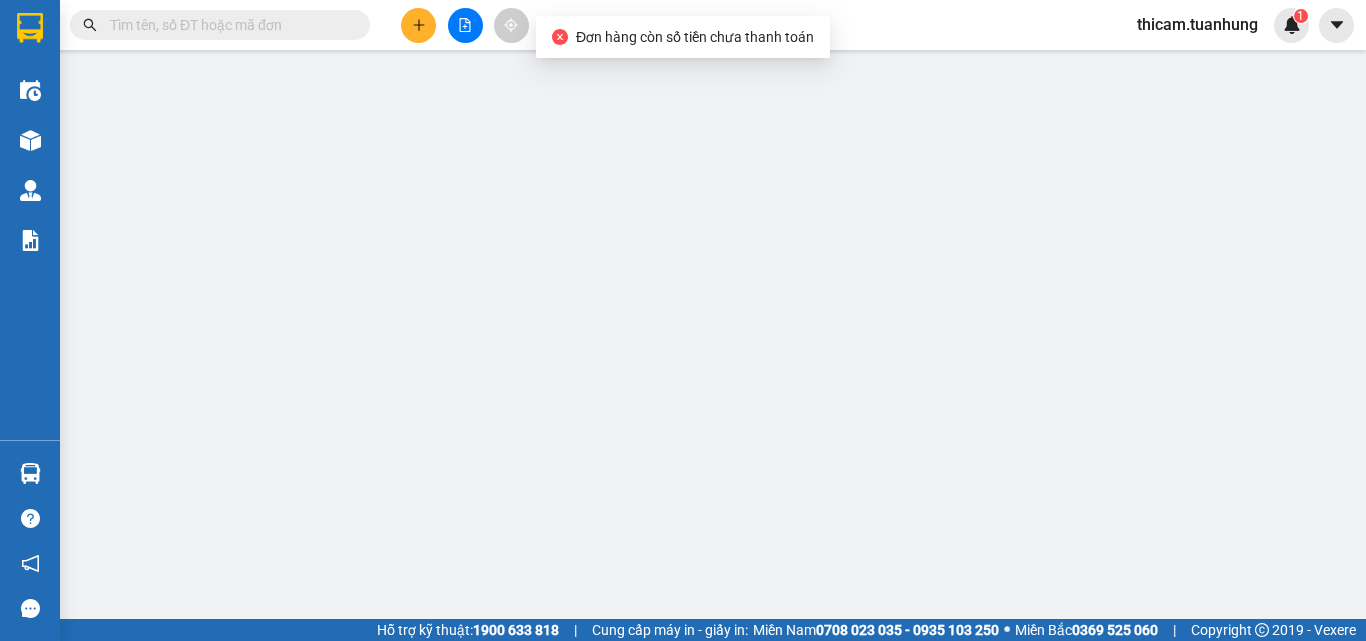 scroll, scrollTop: 0, scrollLeft: 0, axis: both 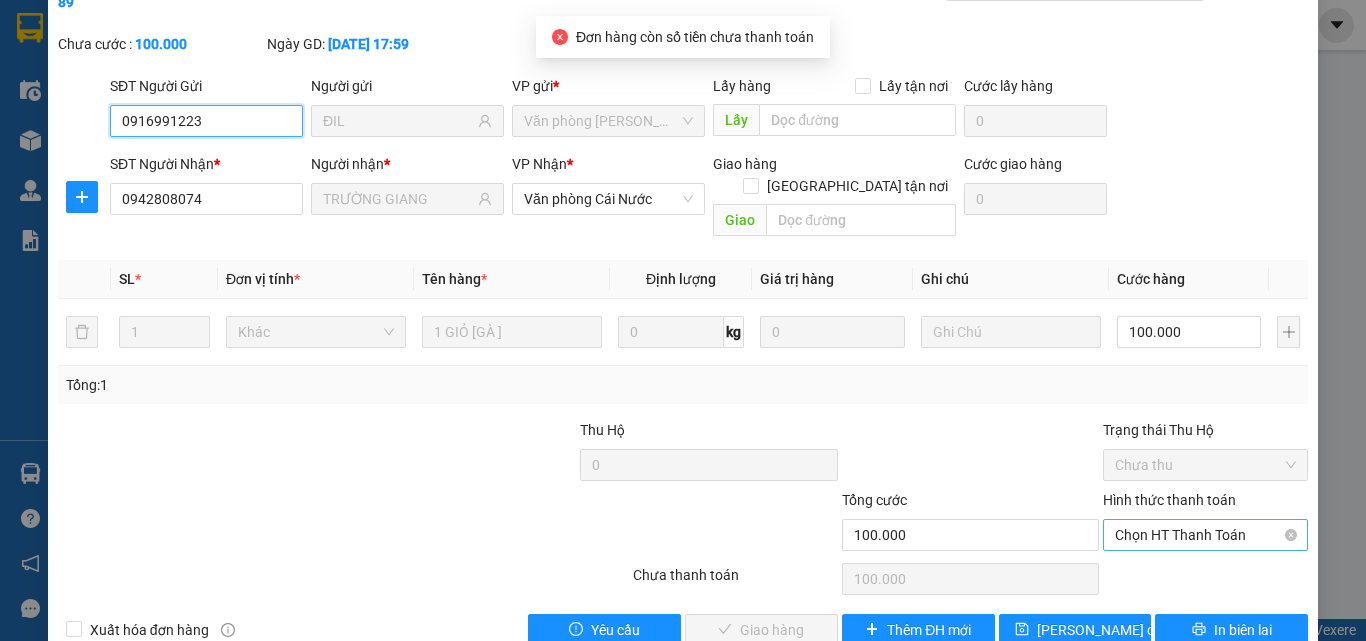 click on "Chọn HT Thanh Toán" at bounding box center [1205, 535] 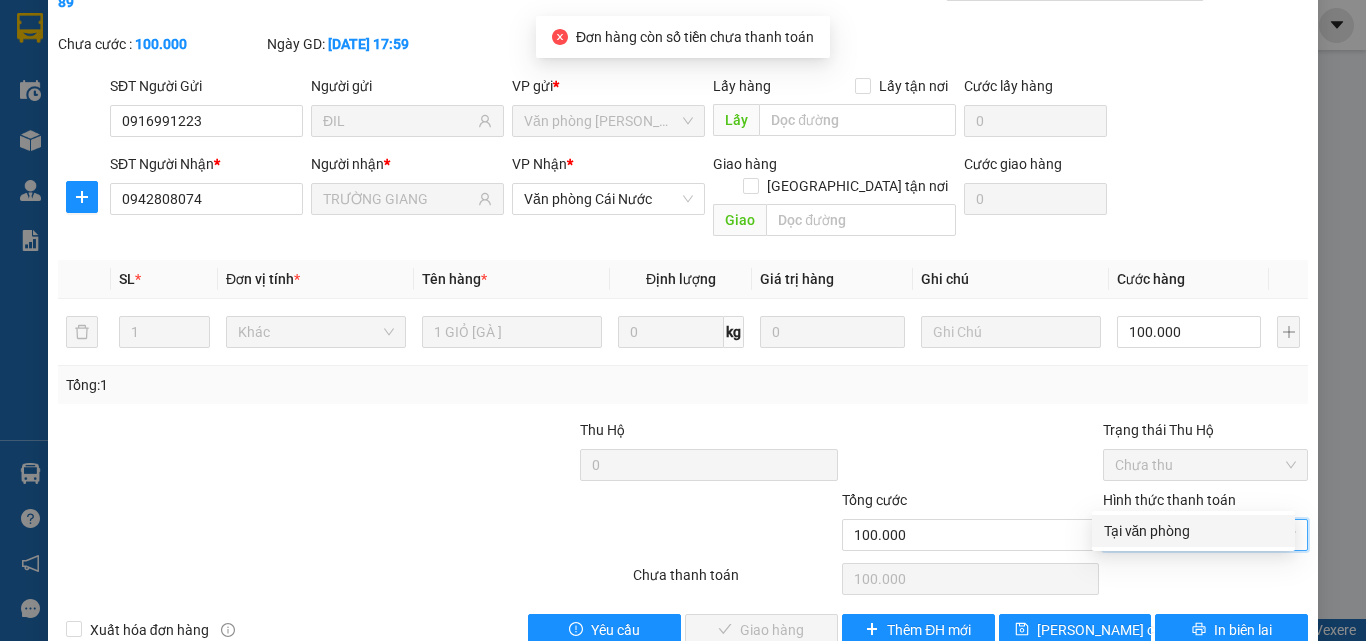 click on "Tại văn phòng" at bounding box center (1193, 531) 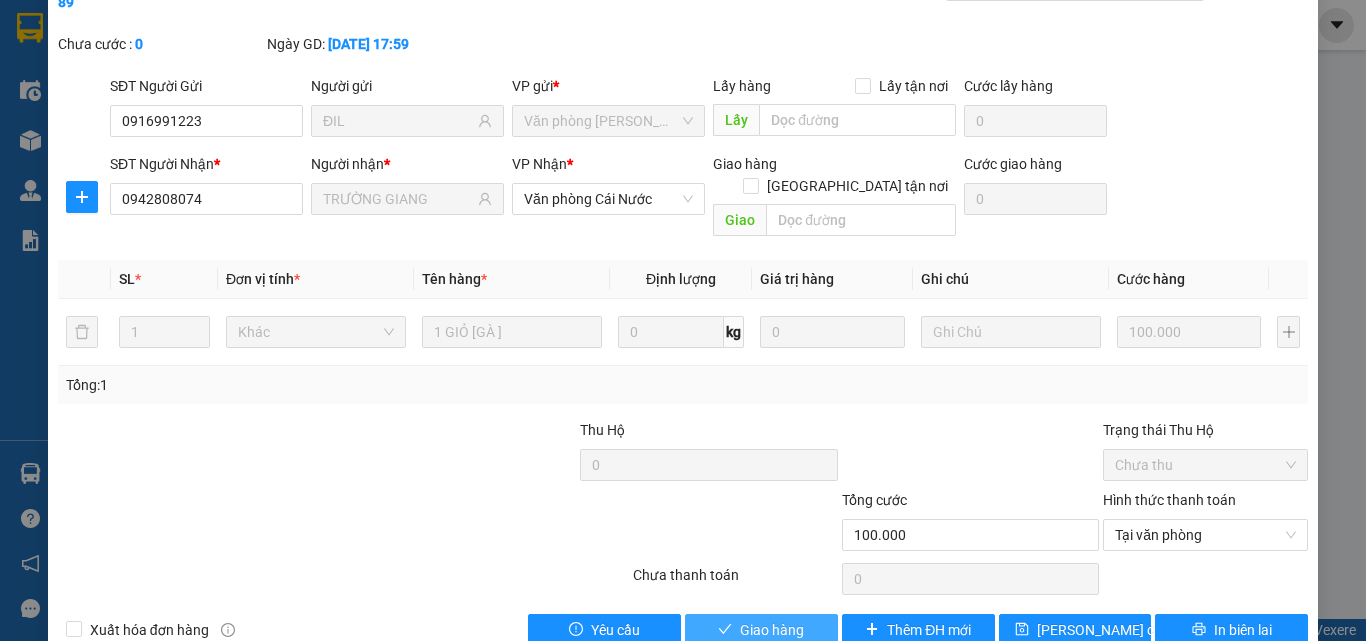 click on "Giao hàng" at bounding box center [761, 630] 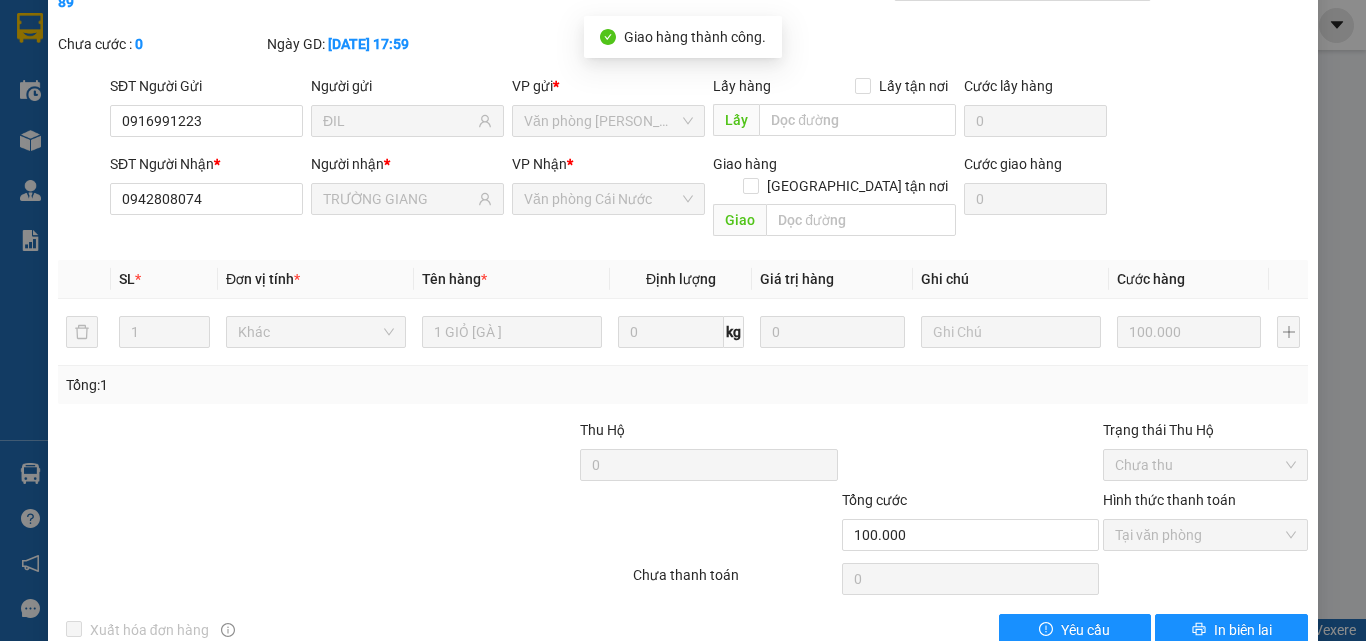 scroll, scrollTop: 0, scrollLeft: 0, axis: both 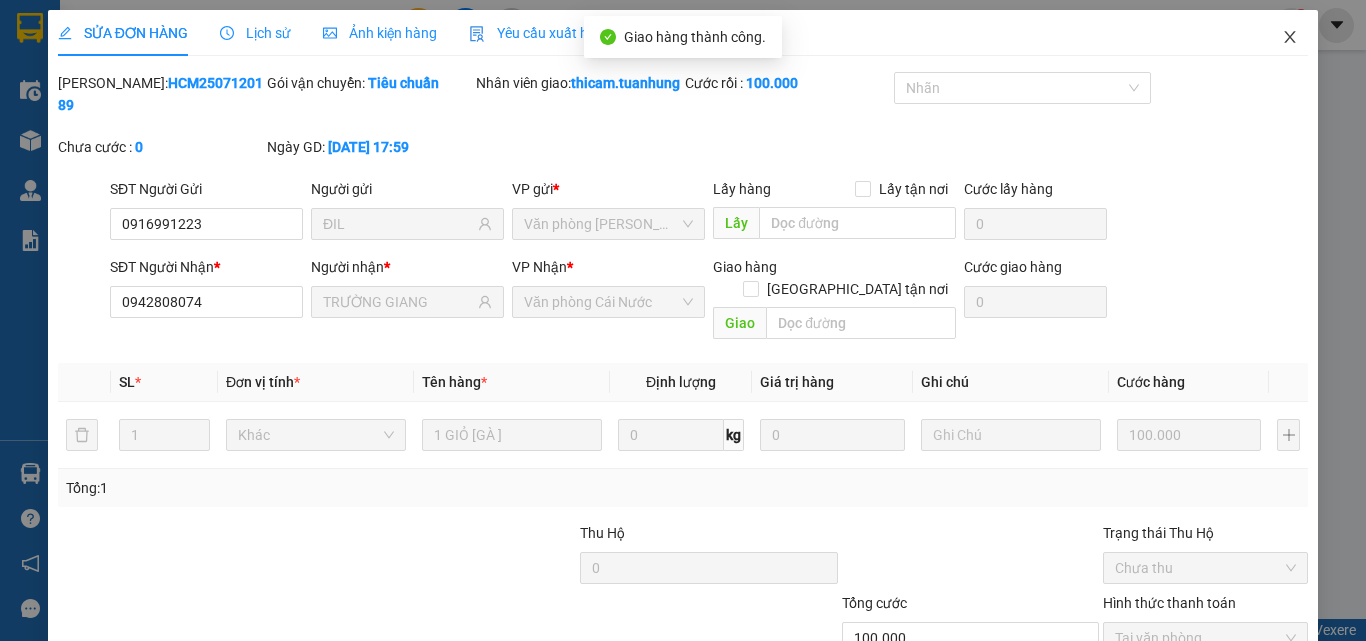 click 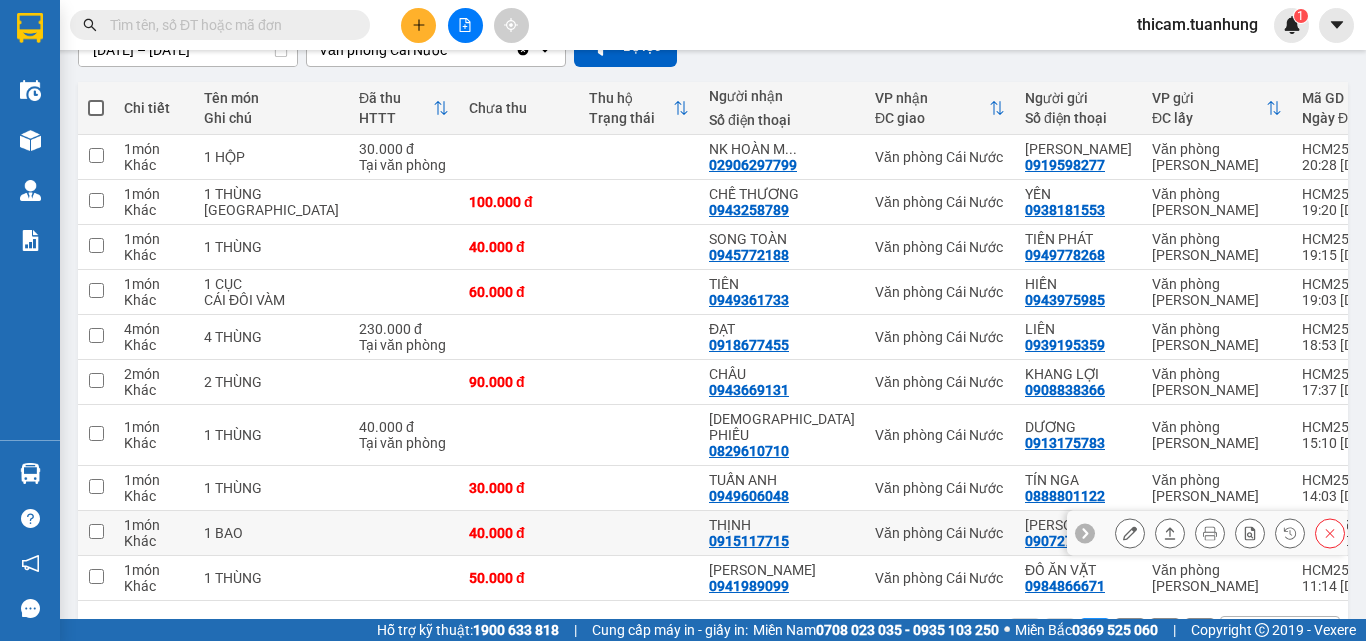 scroll, scrollTop: 288, scrollLeft: 0, axis: vertical 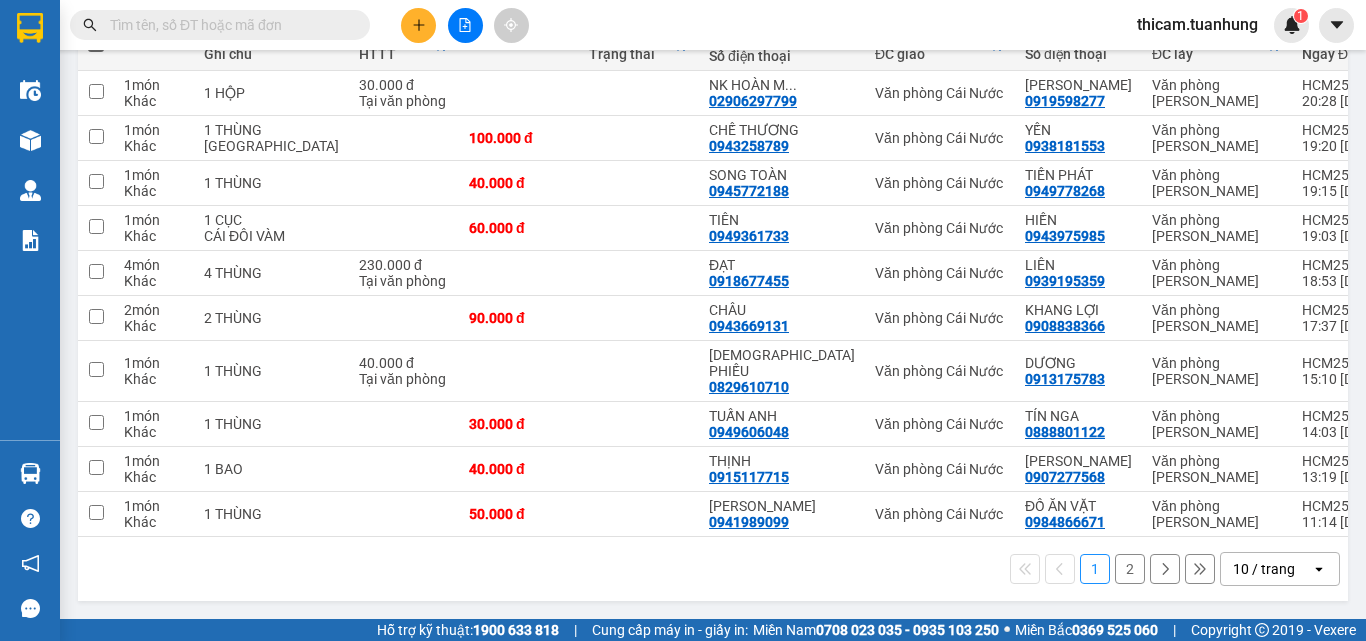 click on "2" at bounding box center (1130, 569) 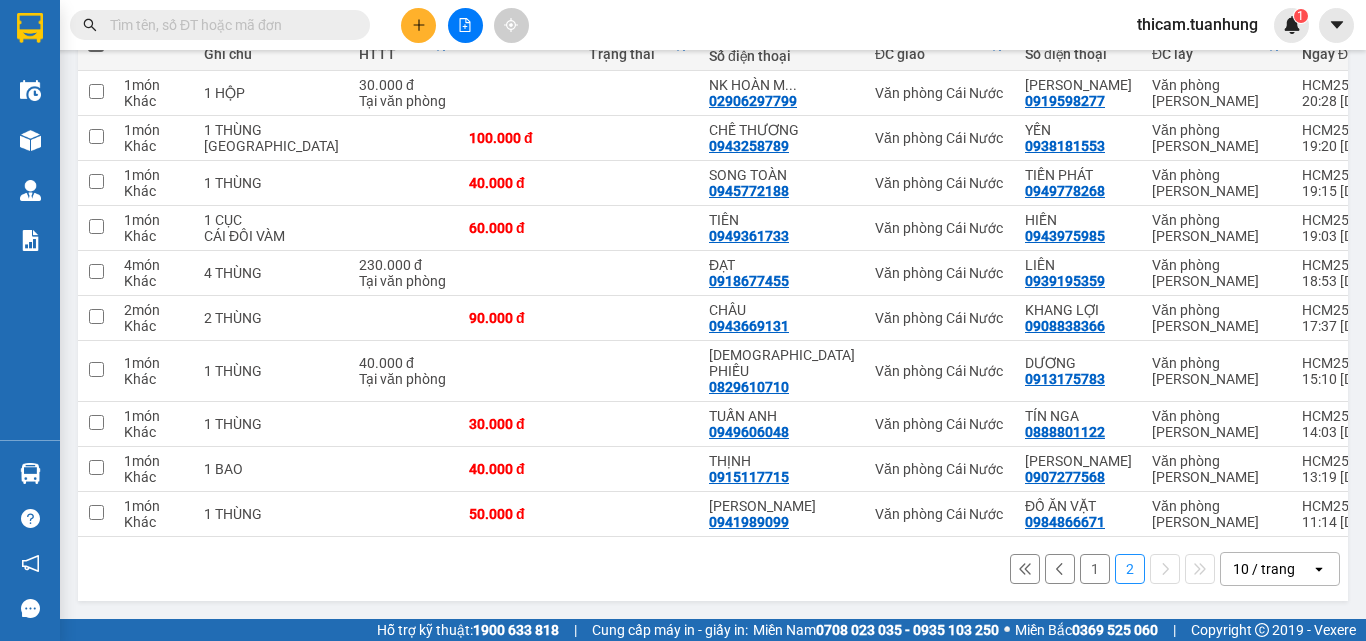 scroll, scrollTop: 92, scrollLeft: 0, axis: vertical 